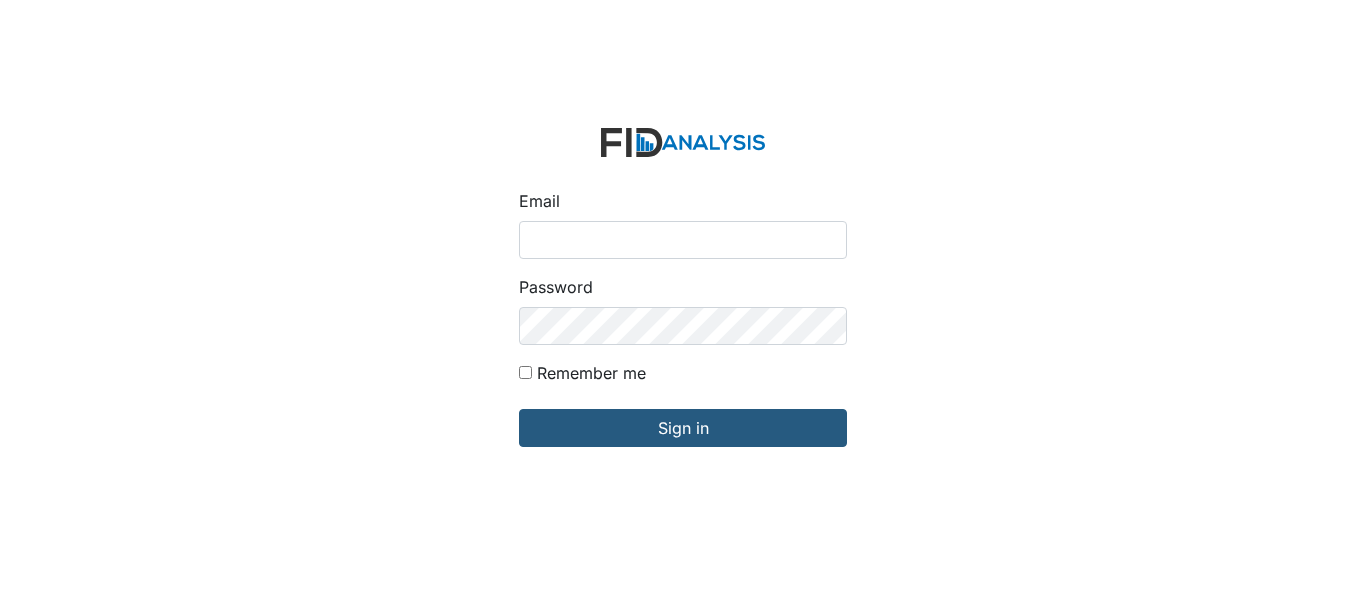 scroll, scrollTop: 0, scrollLeft: 0, axis: both 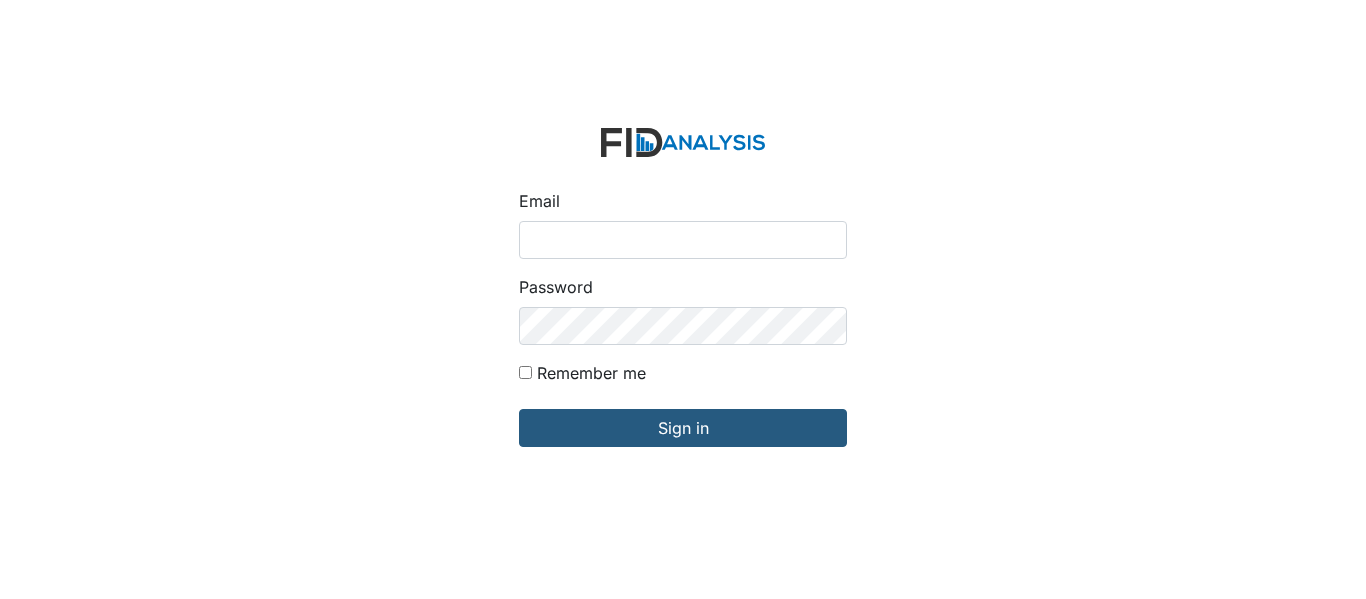 click on "Email
Password
Remember me
Sign in" at bounding box center [683, 299] 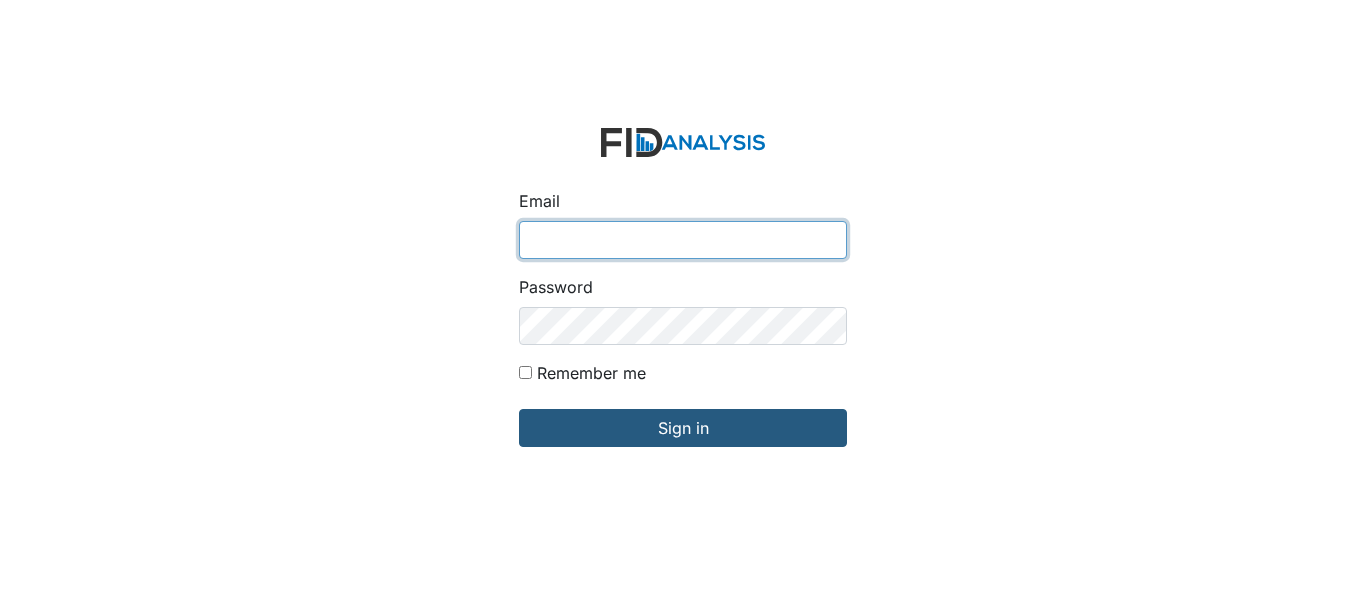 click on "Email" at bounding box center [683, 240] 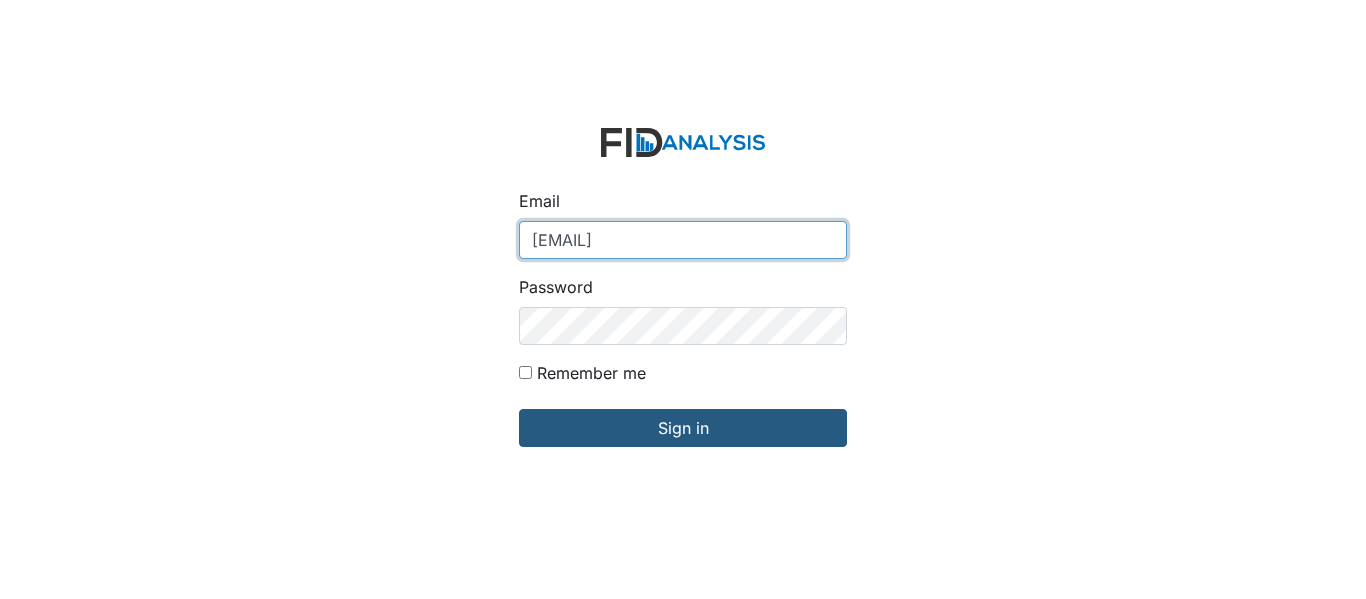 type on "[EMAIL]" 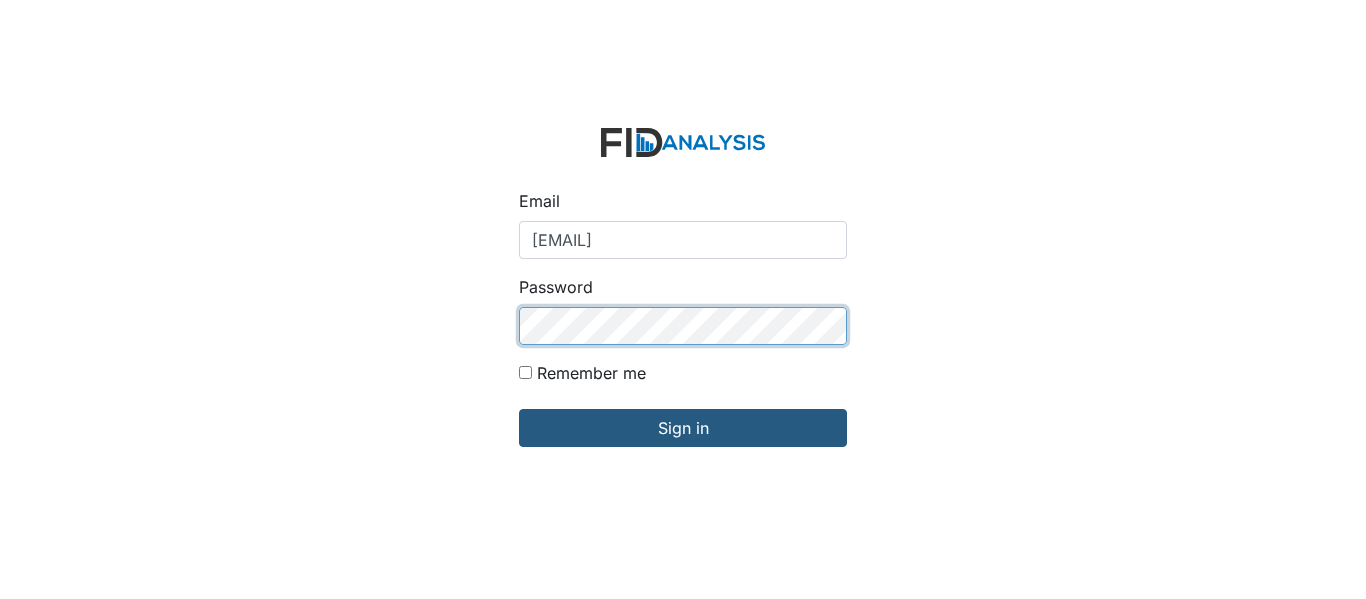 click on "Sign in" at bounding box center (683, 428) 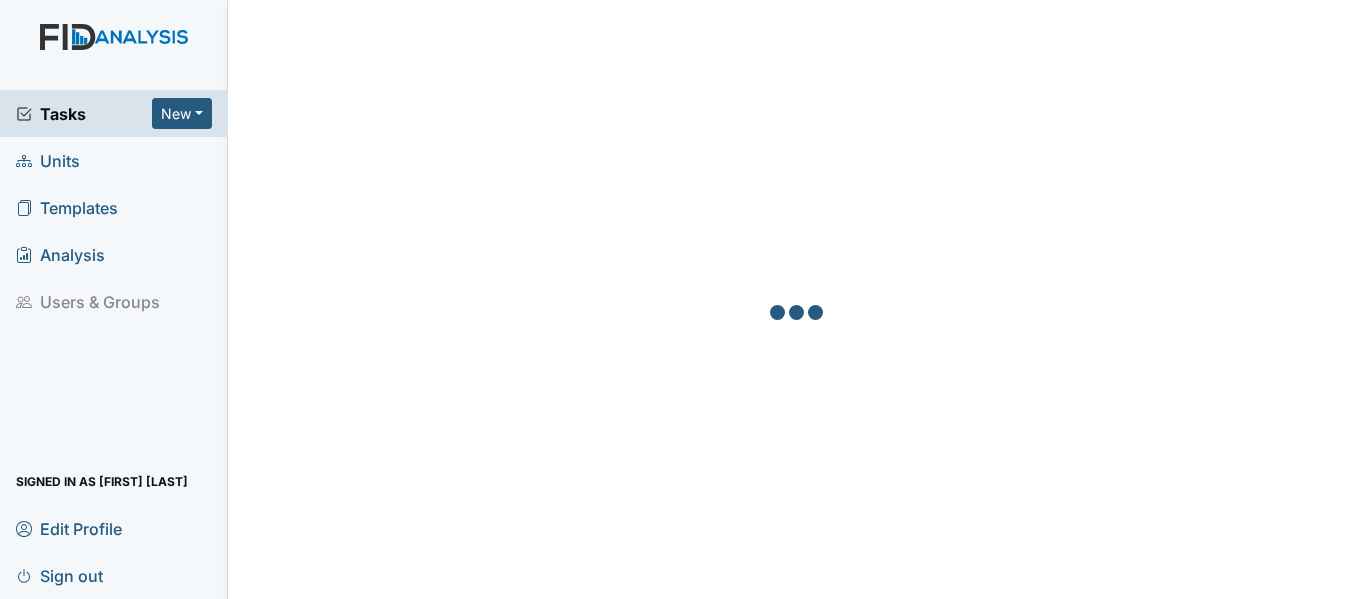 scroll, scrollTop: 0, scrollLeft: 0, axis: both 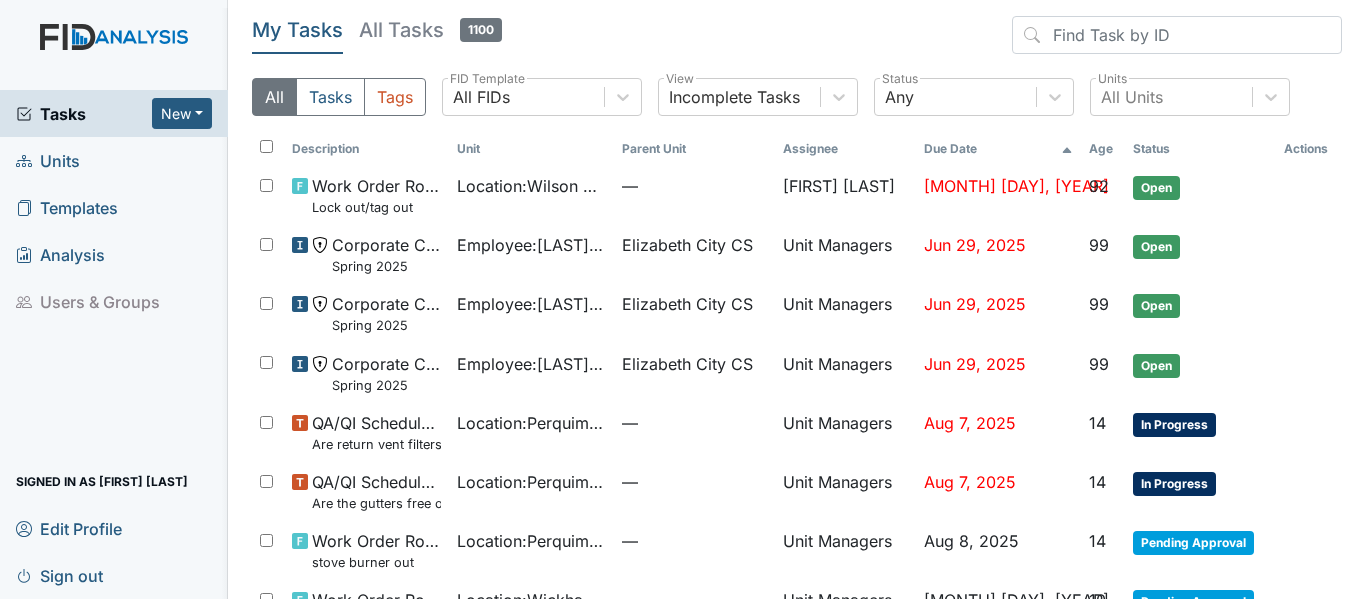 click on "Units" at bounding box center (48, 160) 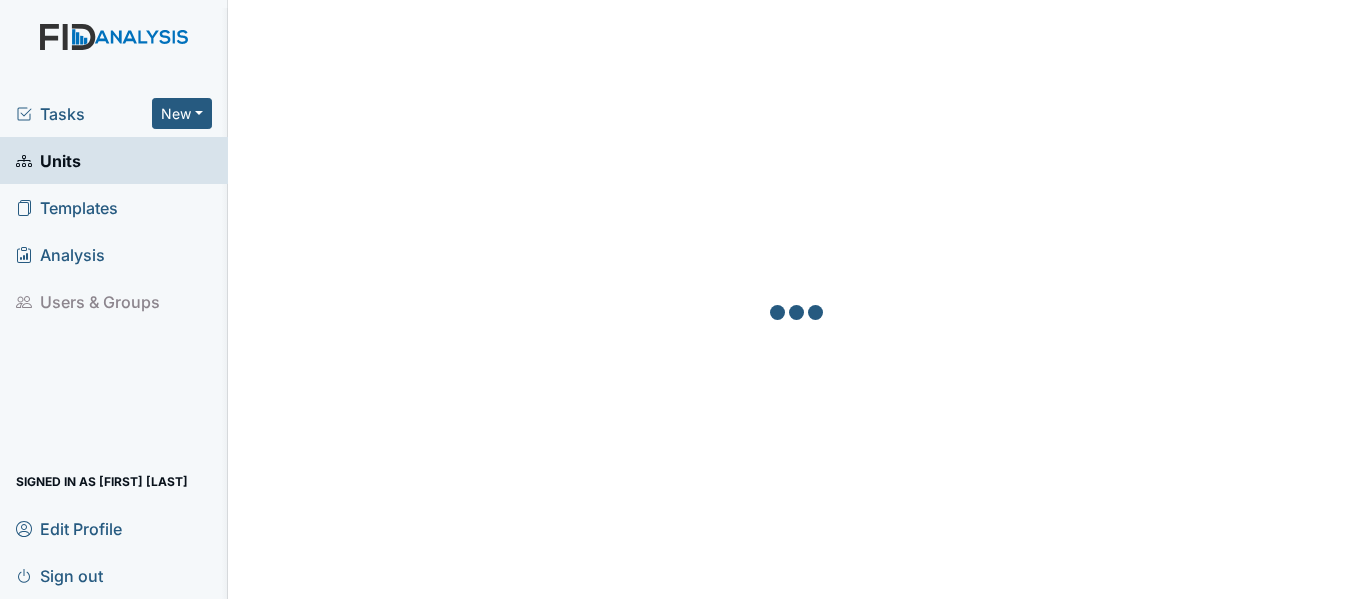 scroll, scrollTop: 0, scrollLeft: 0, axis: both 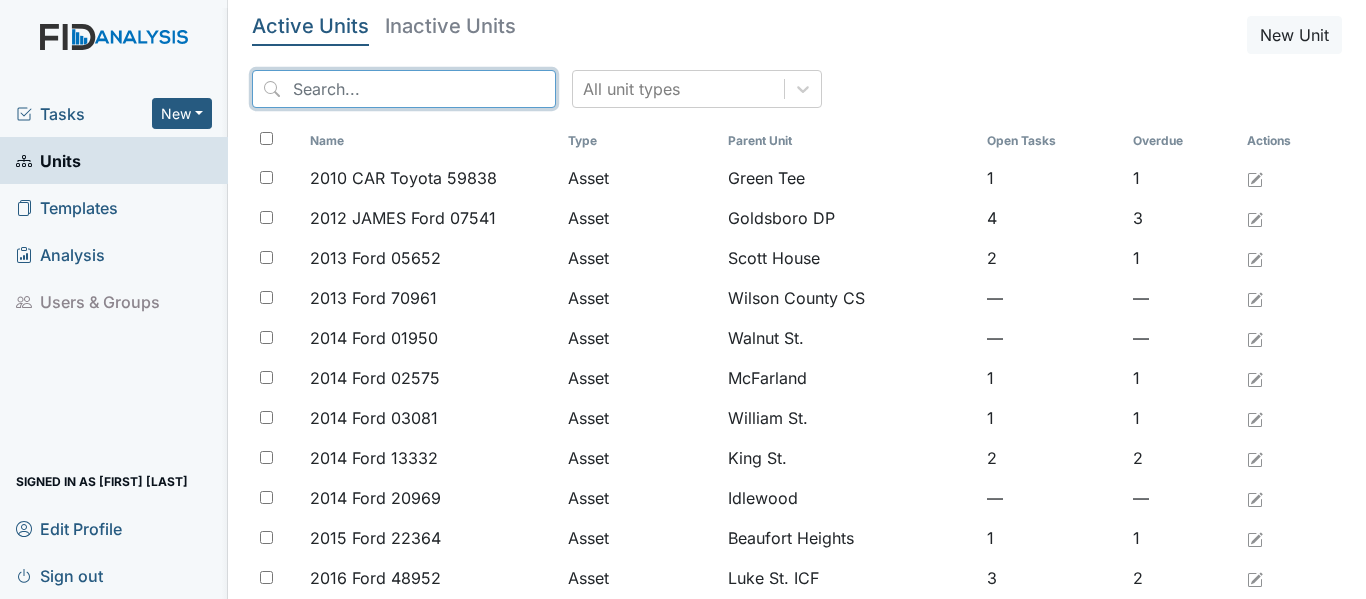 click at bounding box center [404, 89] 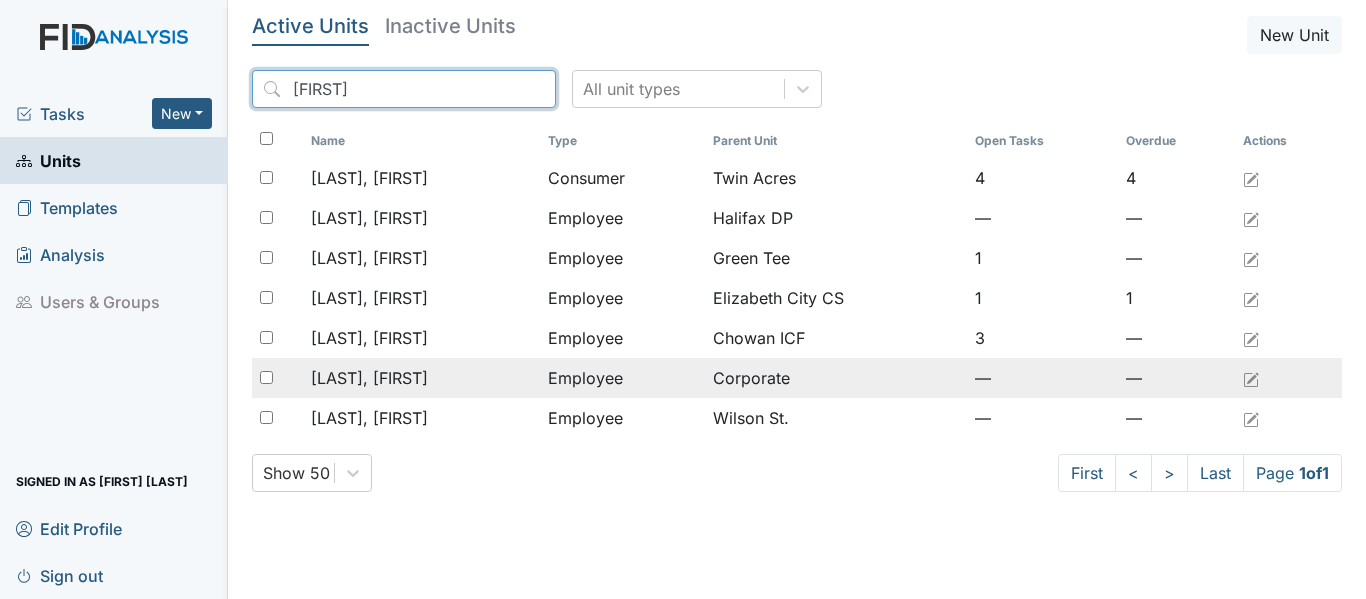 type on "[FIRST]" 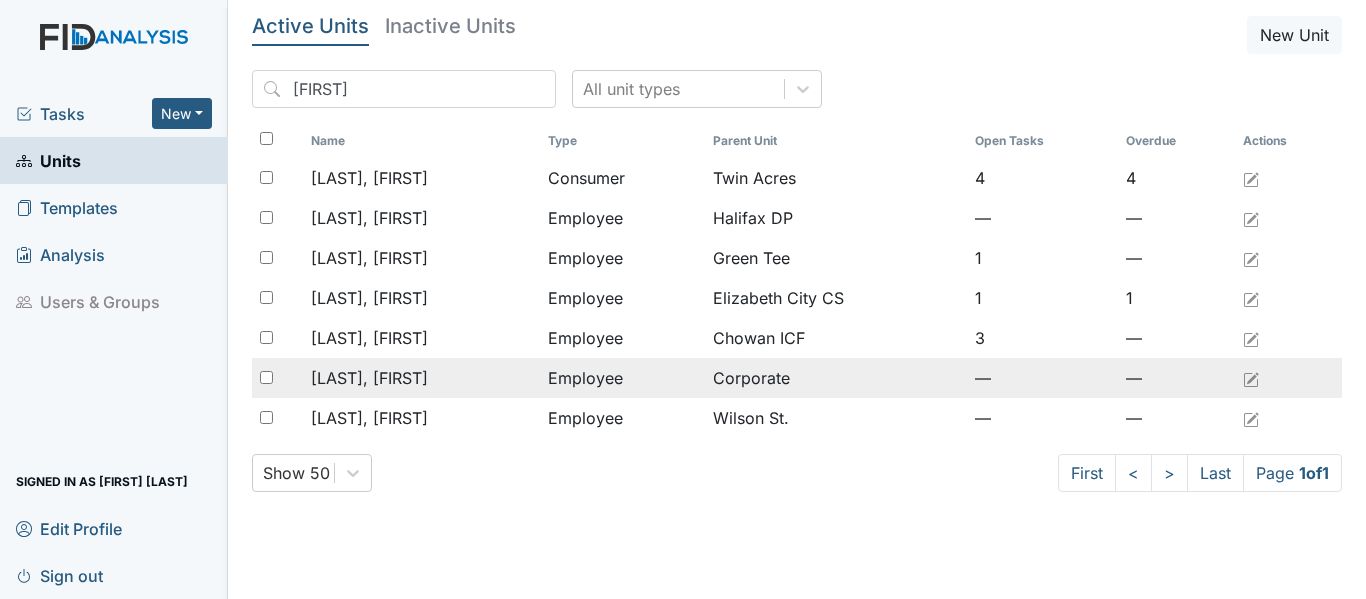 click on "[LAST], [FIRST]" at bounding box center (369, 378) 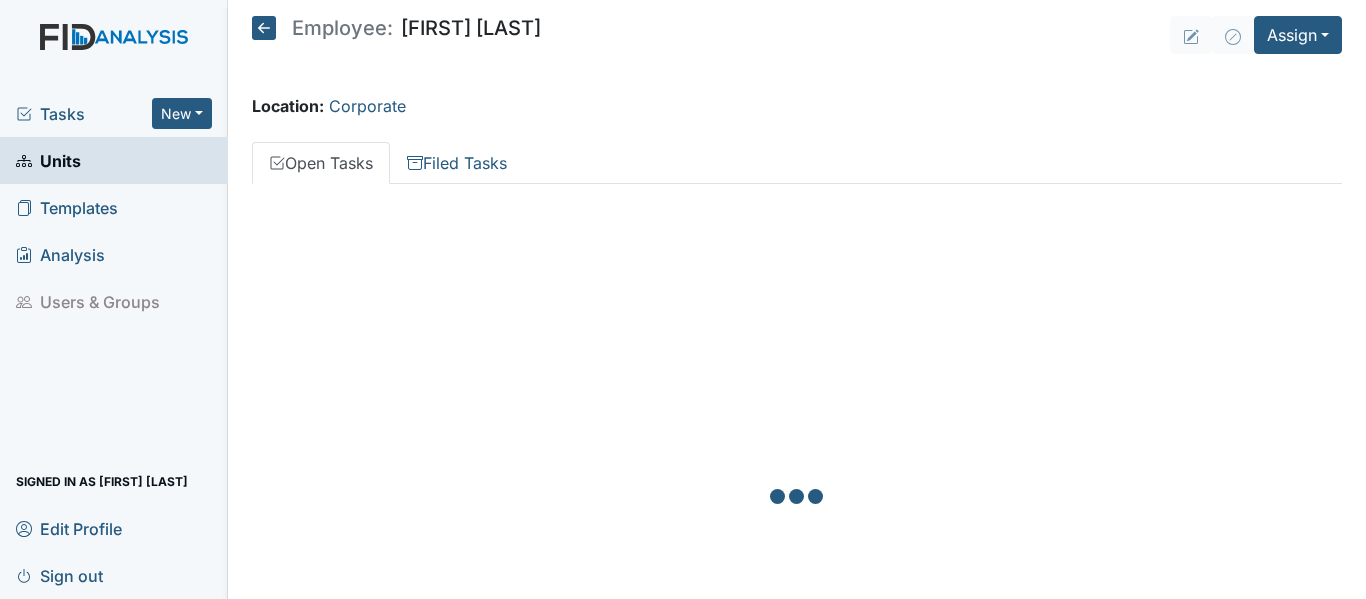 scroll, scrollTop: 0, scrollLeft: 0, axis: both 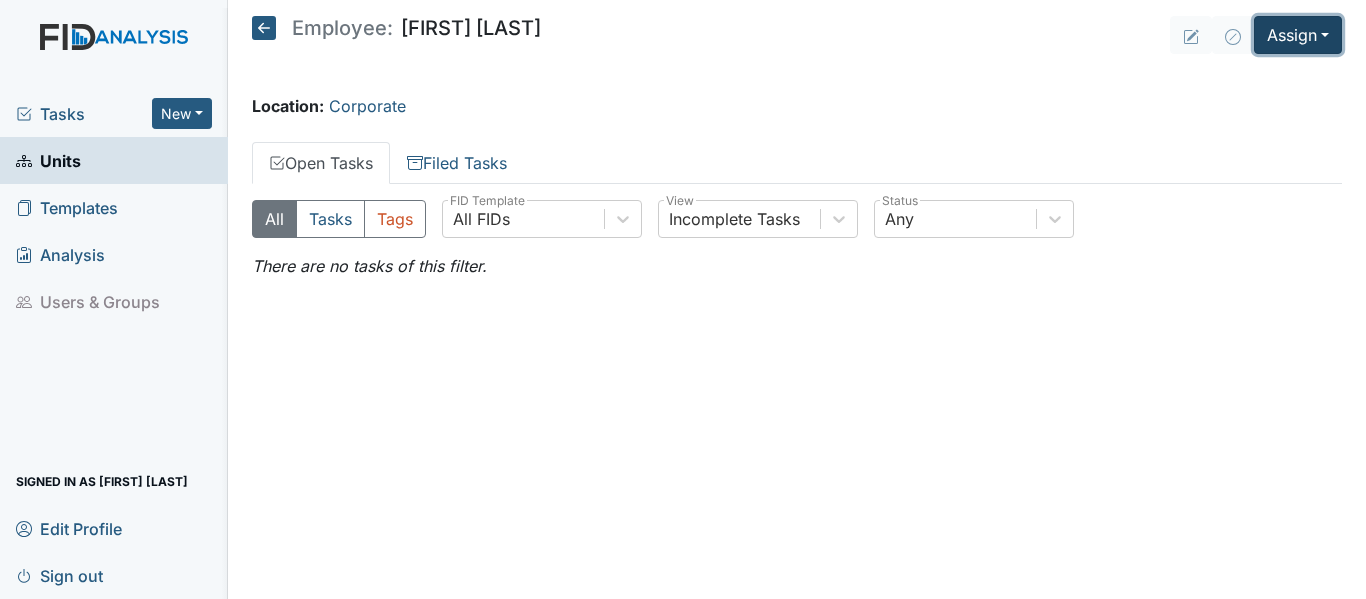 click on "Assign" at bounding box center [1298, 35] 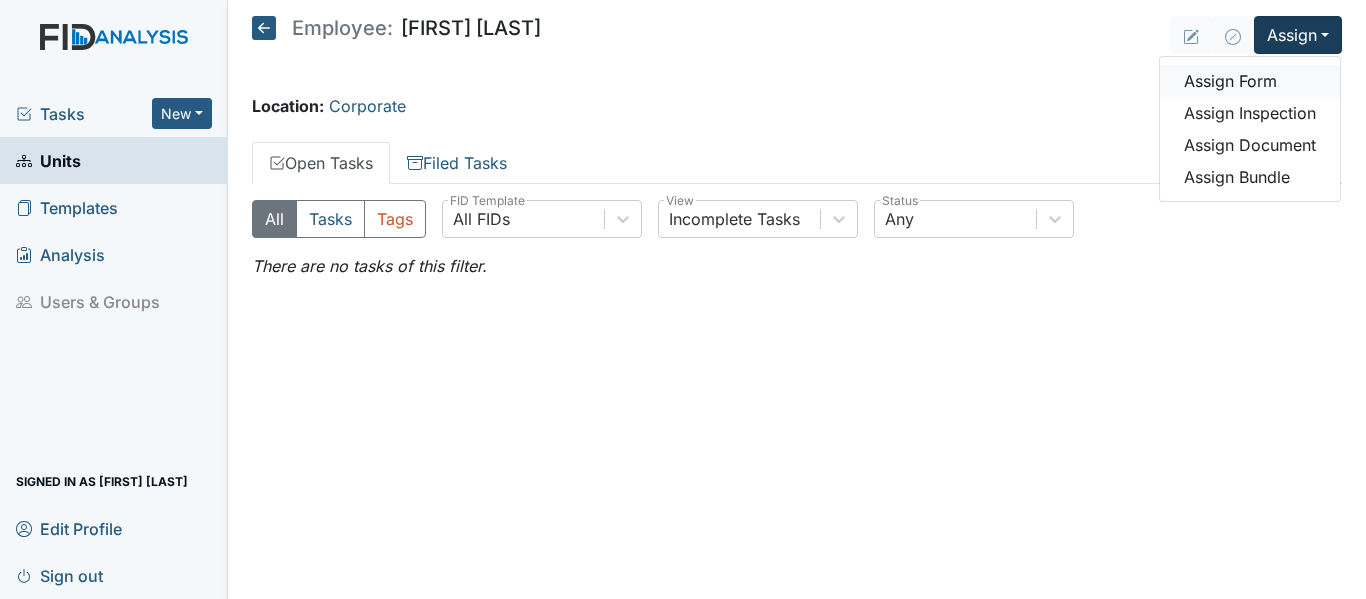 click on "Assign Form" at bounding box center (1250, 81) 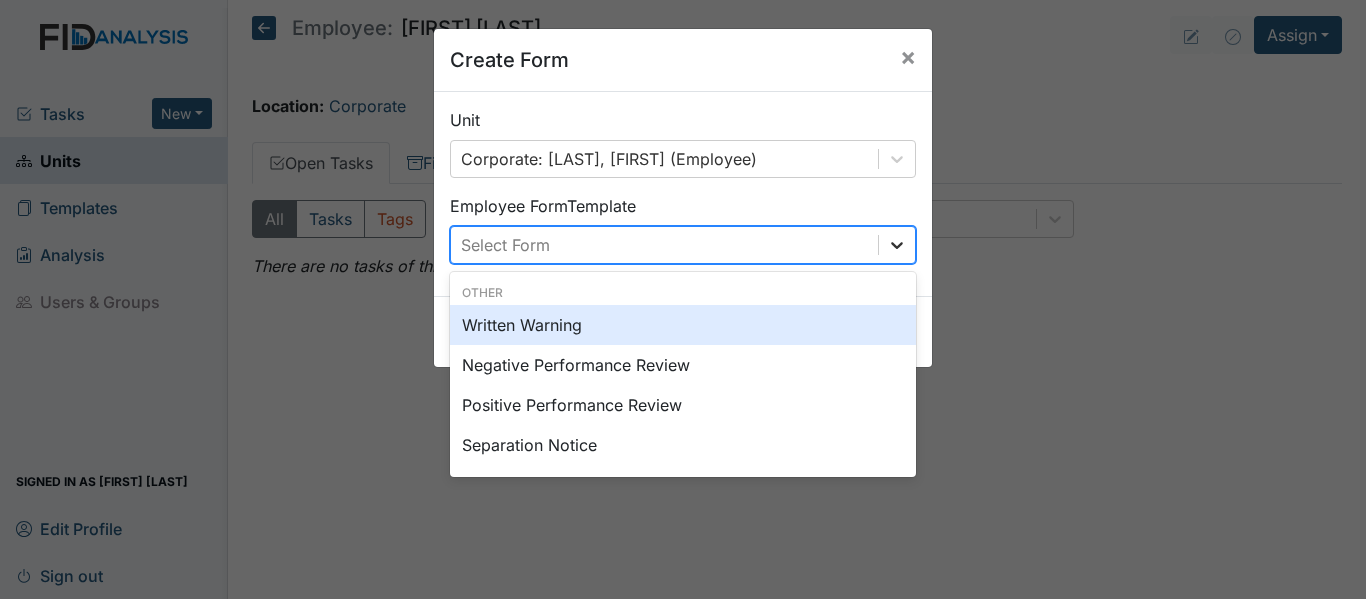 click 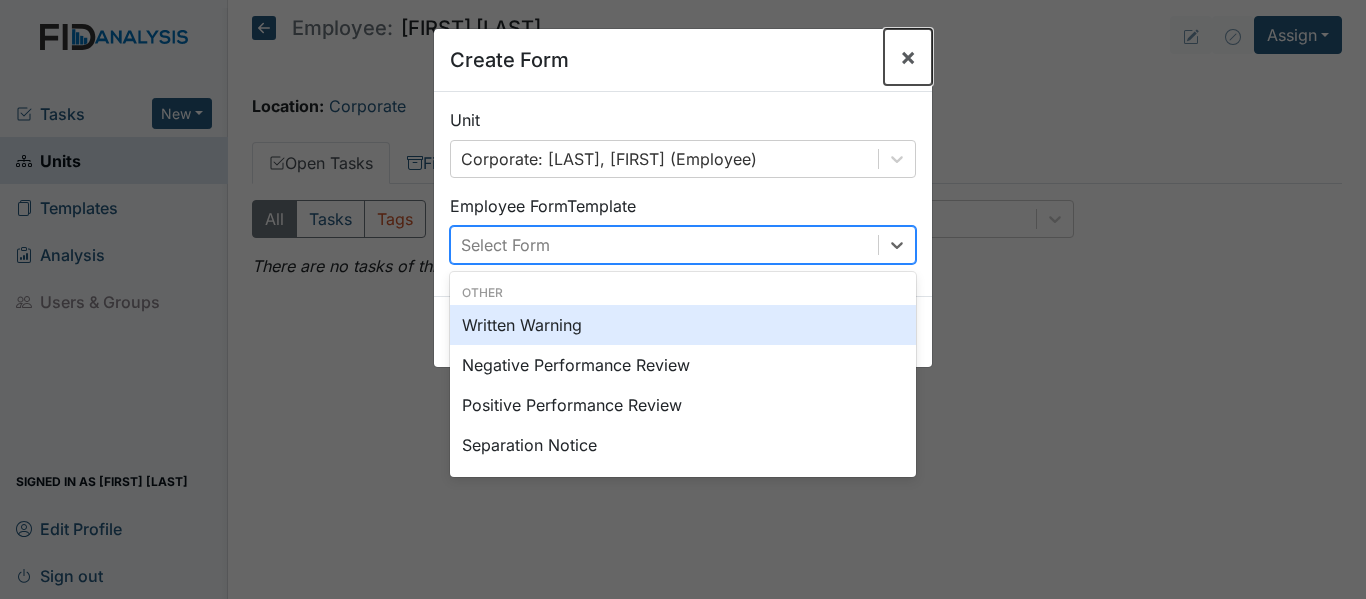 click on "×" at bounding box center [908, 56] 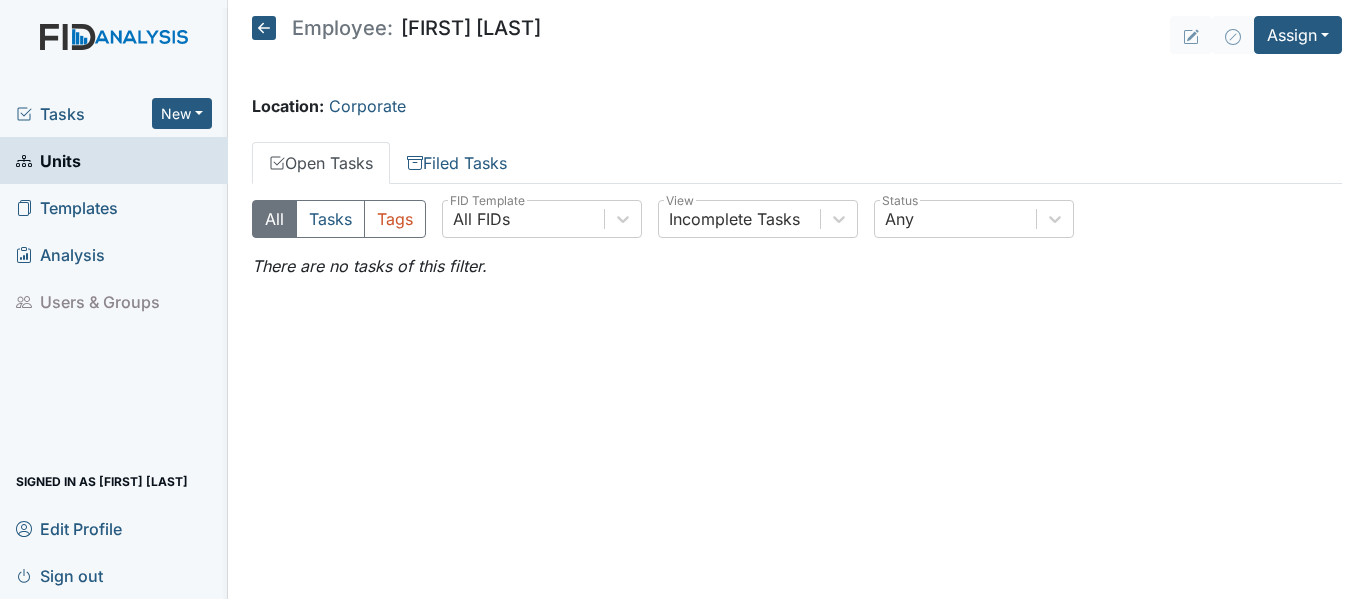 click 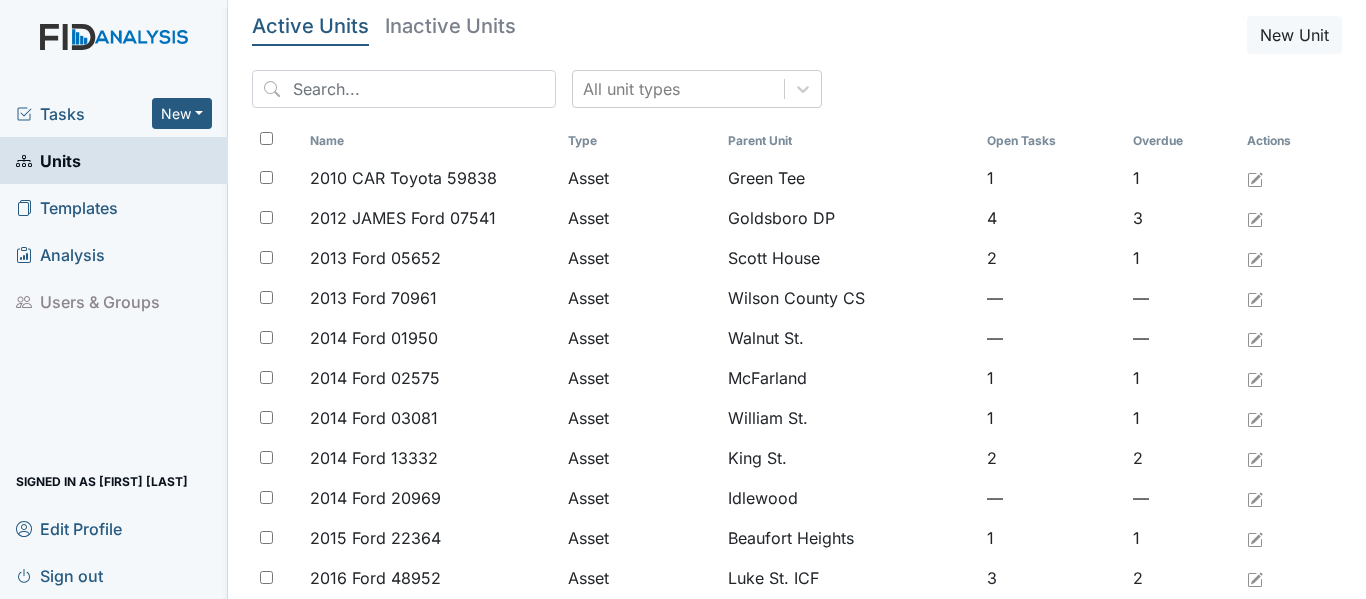 scroll, scrollTop: 0, scrollLeft: 0, axis: both 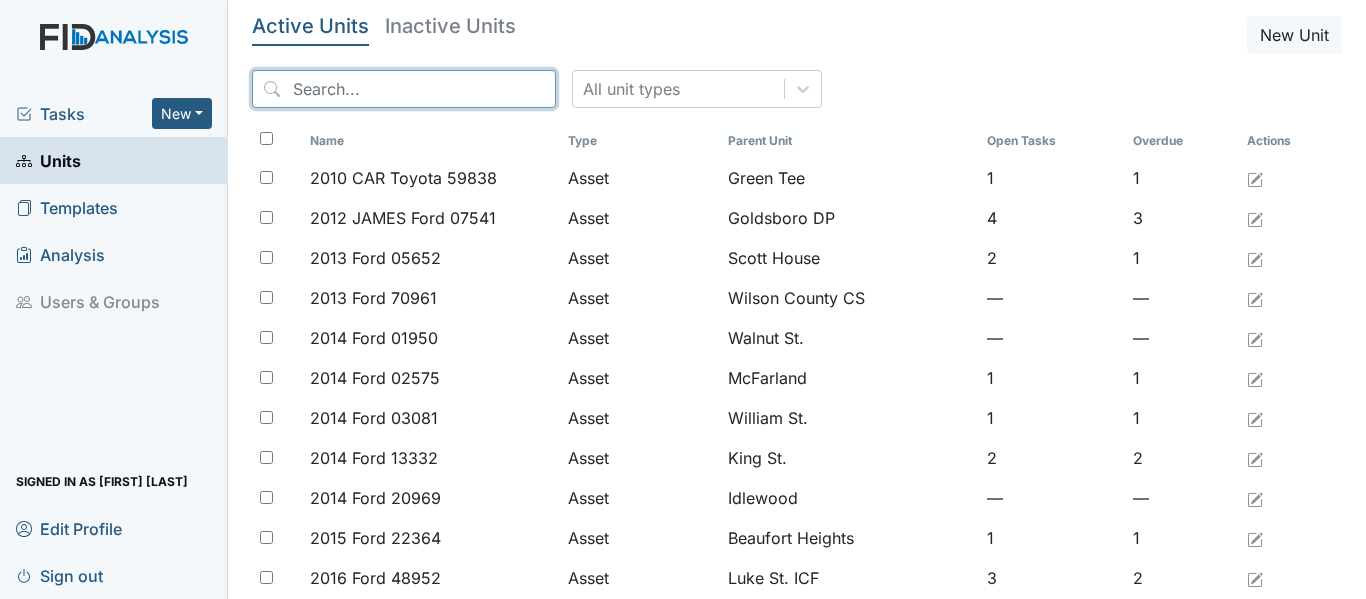 click at bounding box center [404, 89] 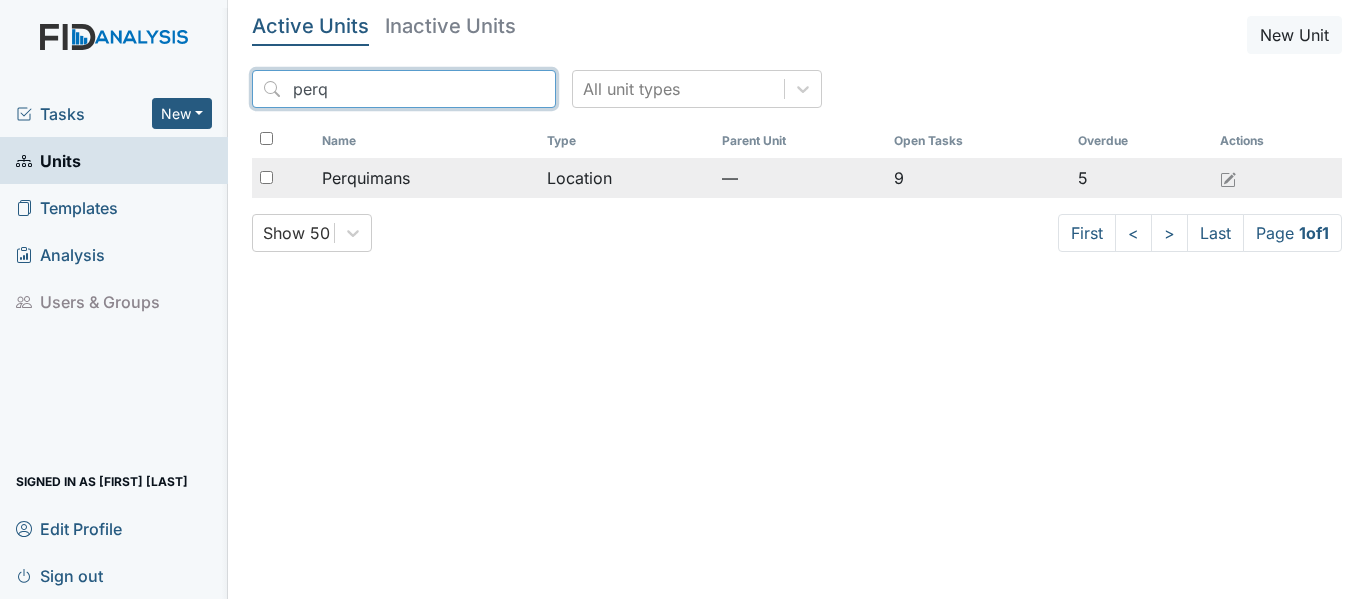 type on "perq" 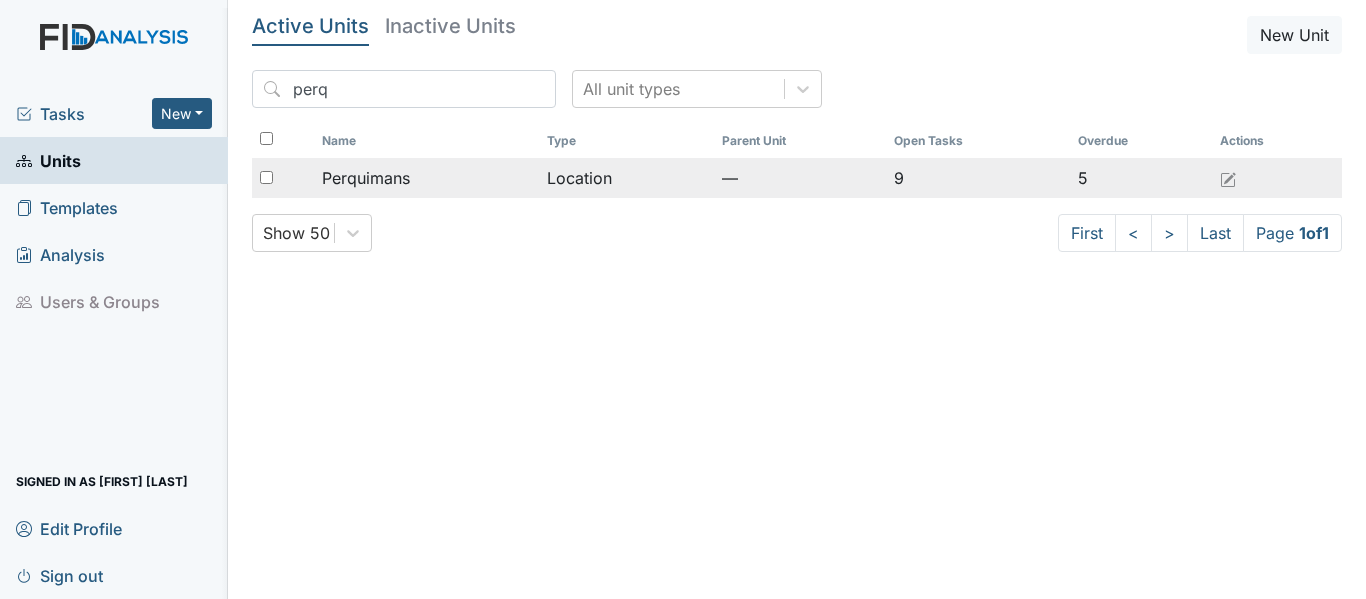 click on "Perquimans" at bounding box center (366, 178) 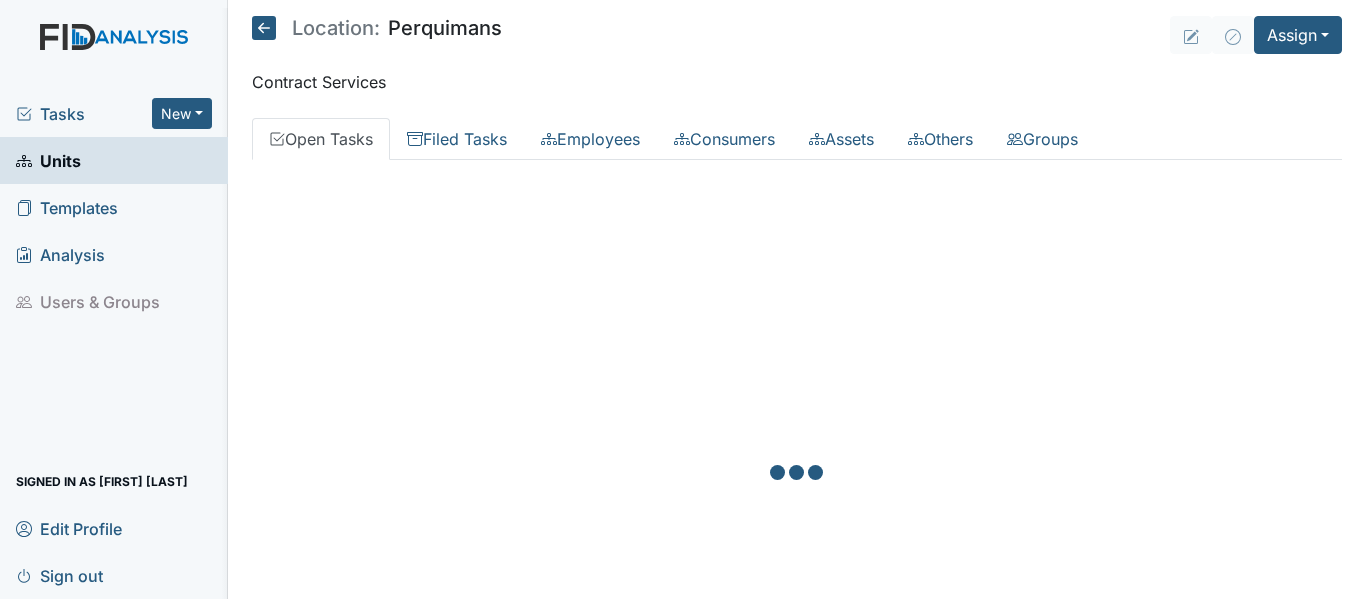 scroll, scrollTop: 0, scrollLeft: 0, axis: both 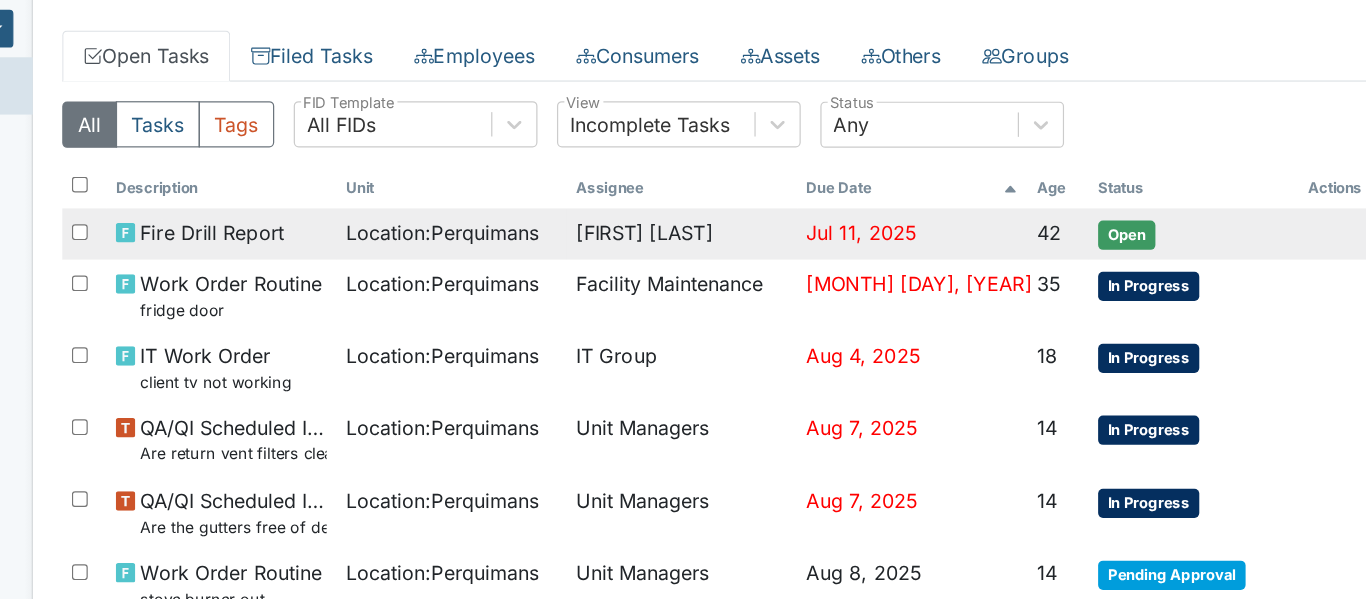 click on "Open" at bounding box center [1125, 283] 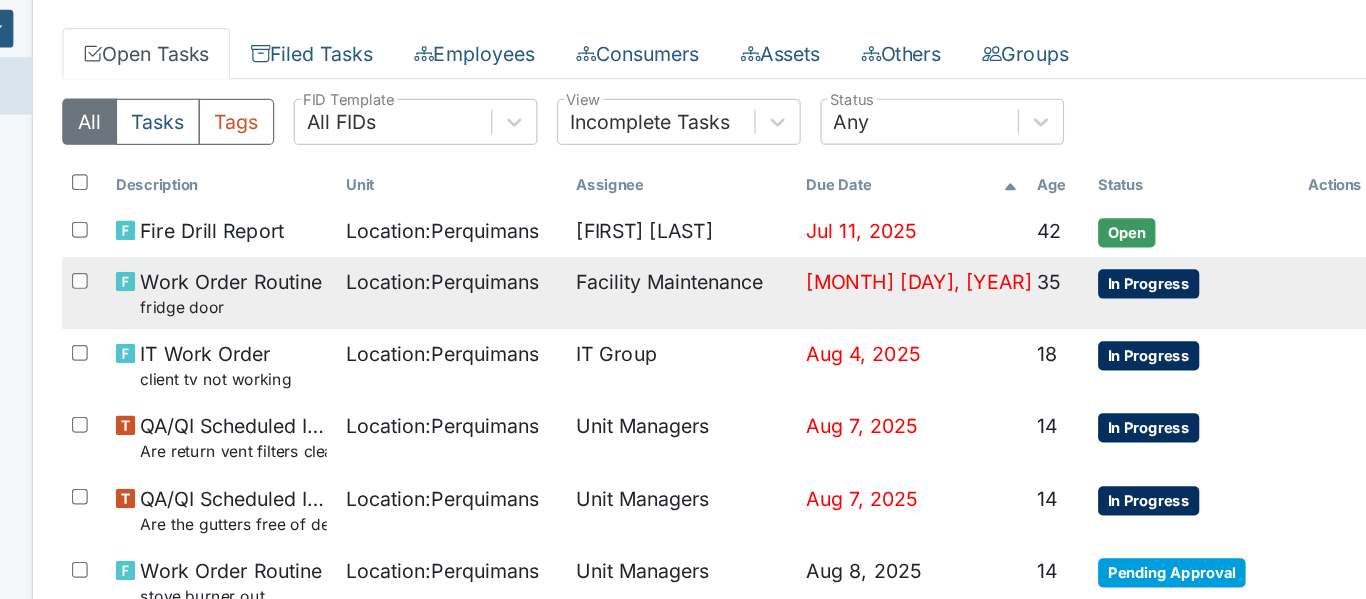 scroll, scrollTop: 6, scrollLeft: 0, axis: vertical 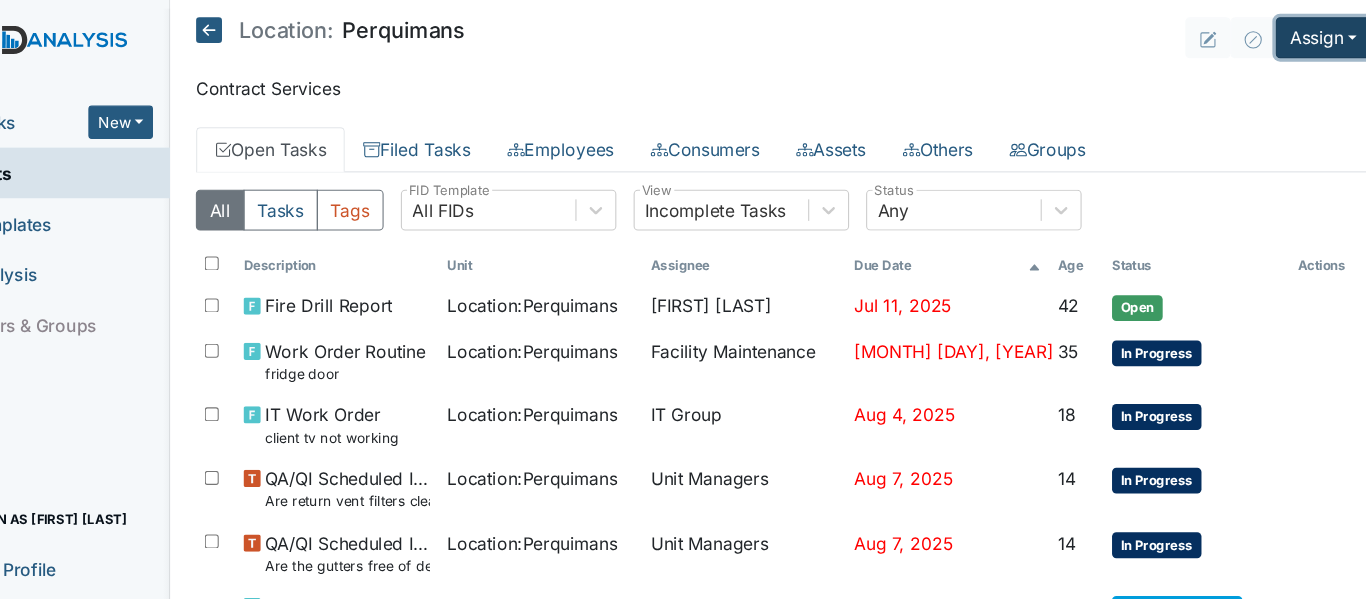 click on "Assign" at bounding box center [1298, 35] 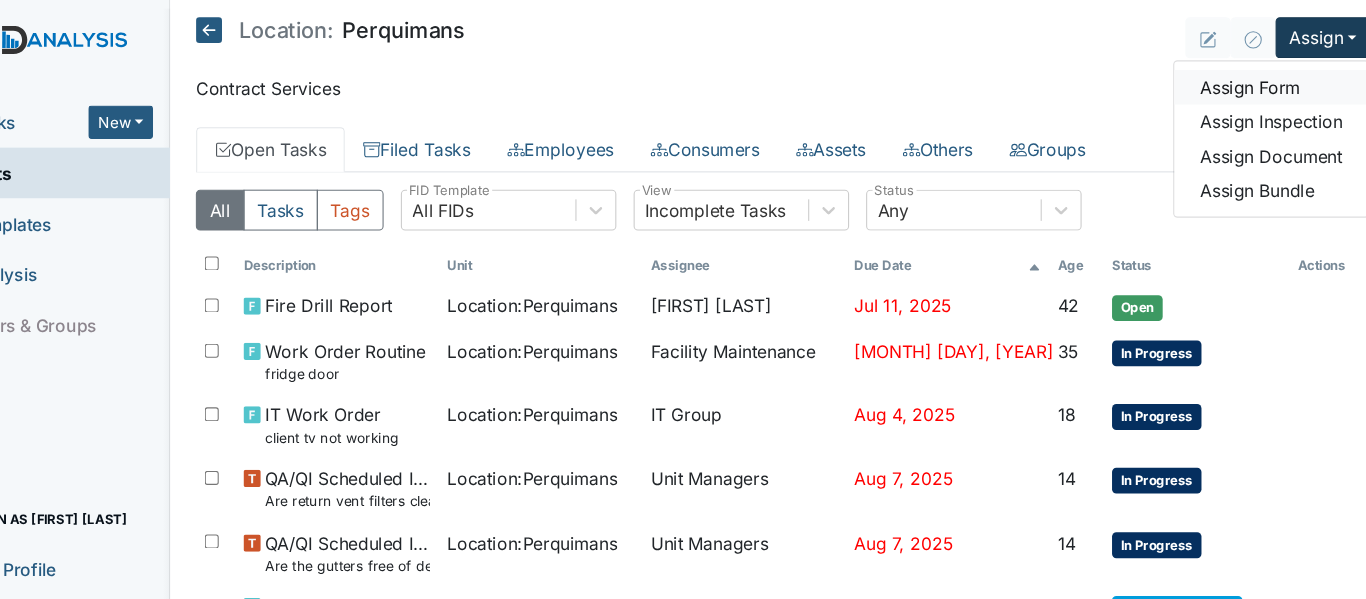 click on "Assign Form" at bounding box center (1250, 81) 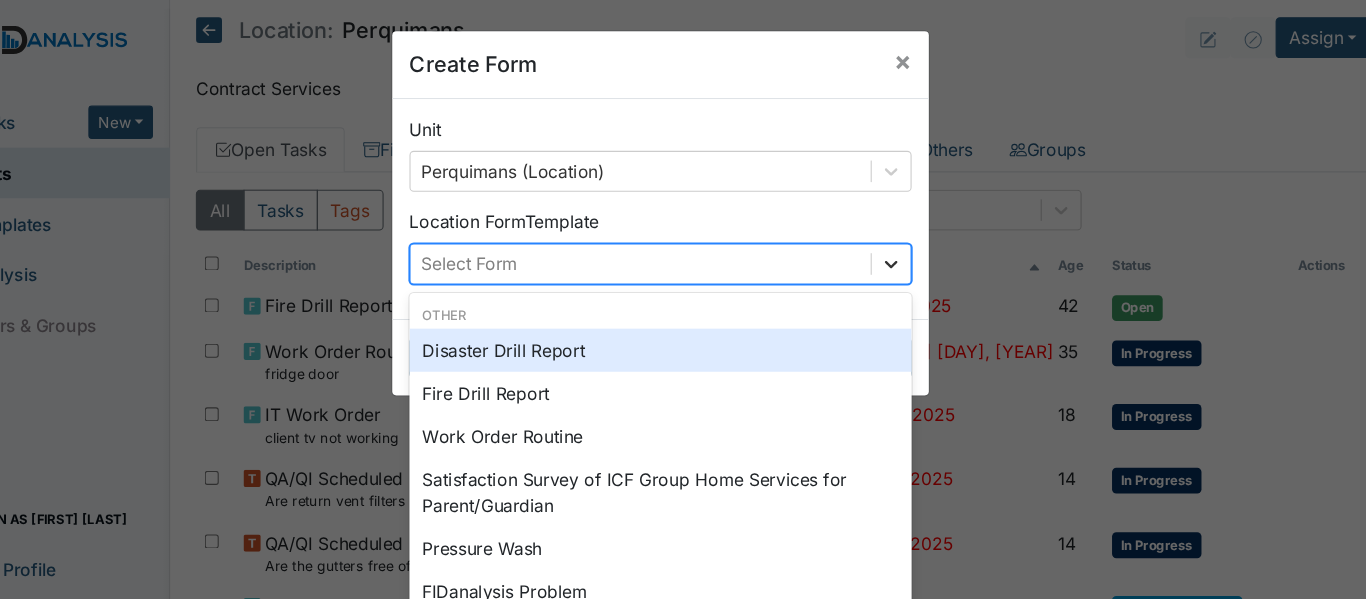 click 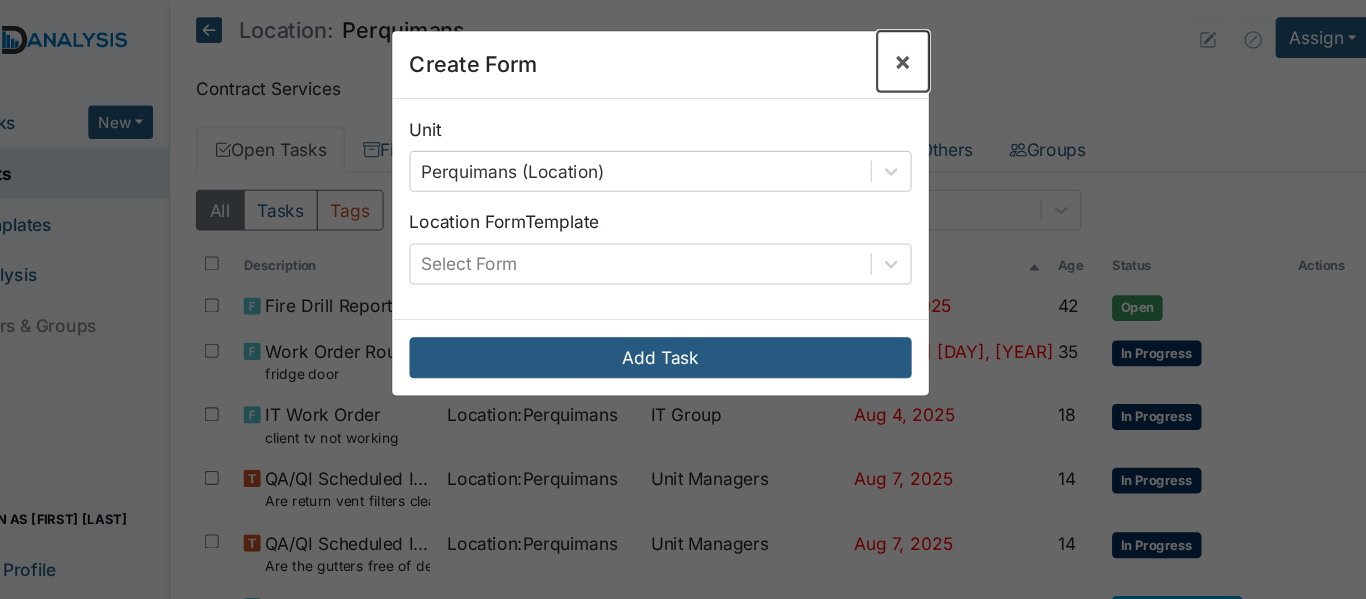 click on "×" at bounding box center (908, 56) 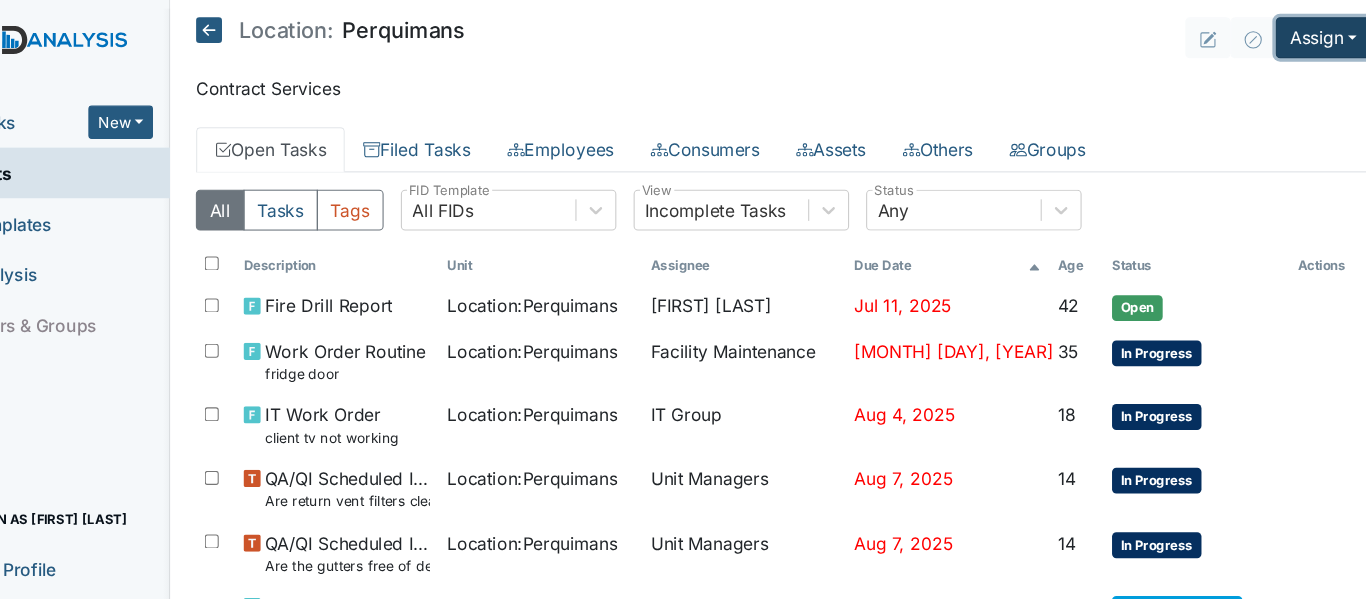 click on "Assign" at bounding box center [1298, 35] 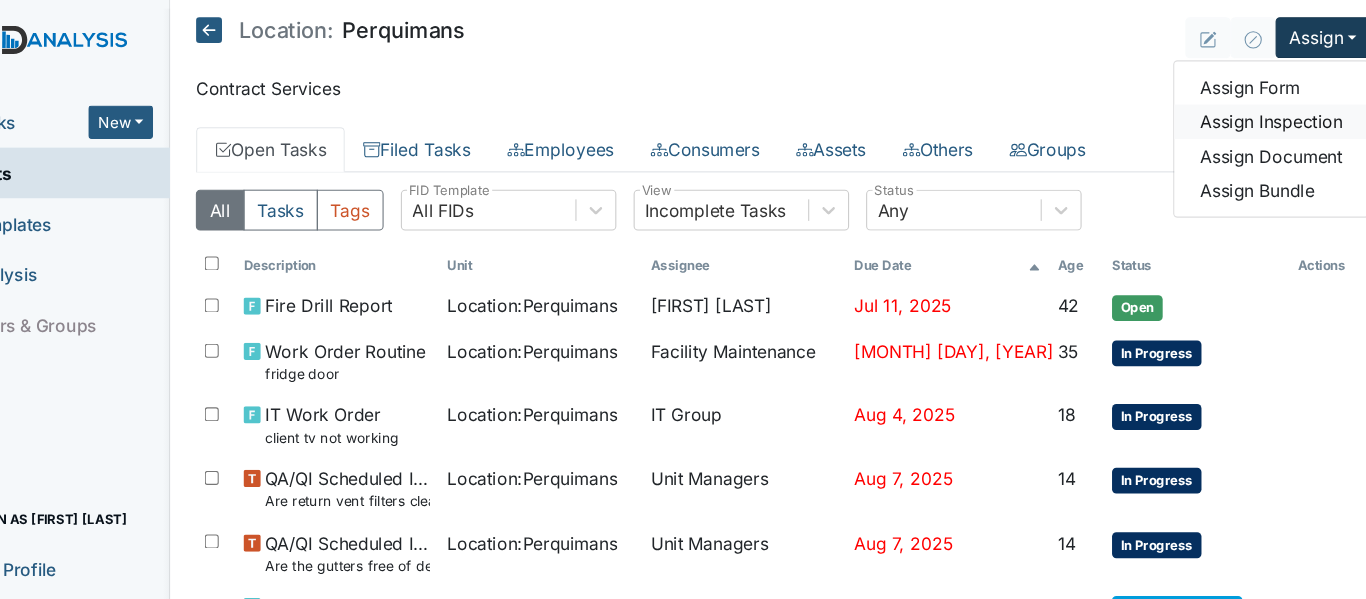 click on "Assign Inspection" at bounding box center (1250, 113) 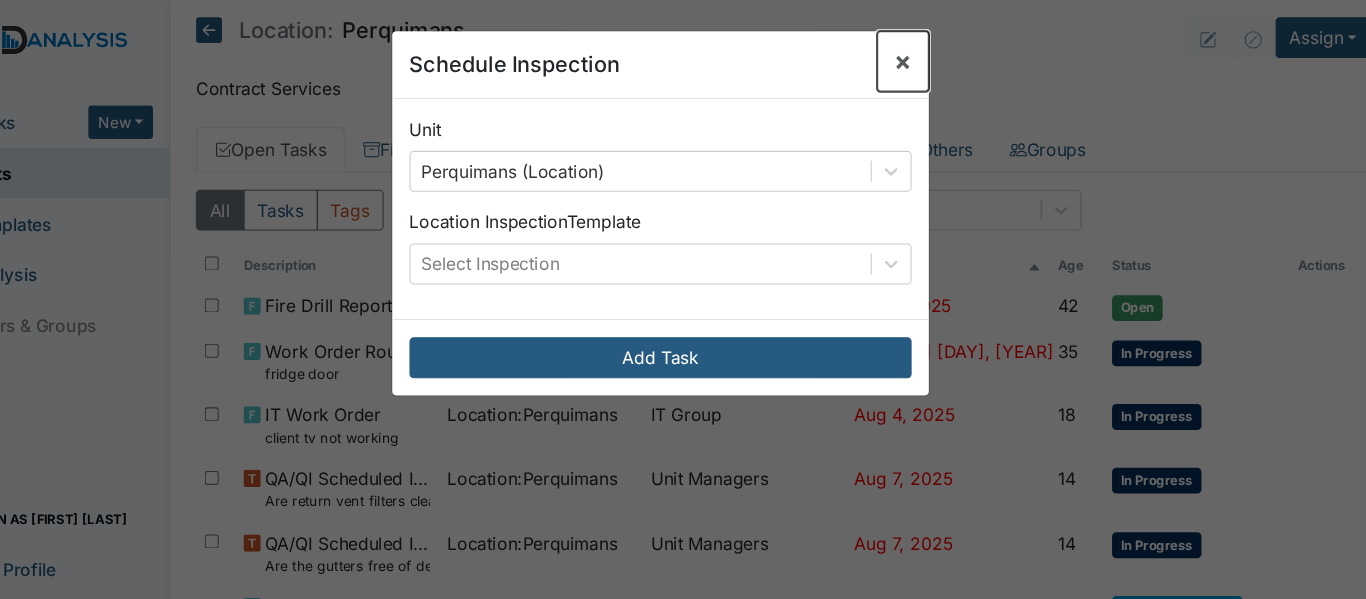 drag, startPoint x: 894, startPoint y: 52, endPoint x: 939, endPoint y: 50, distance: 45.044422 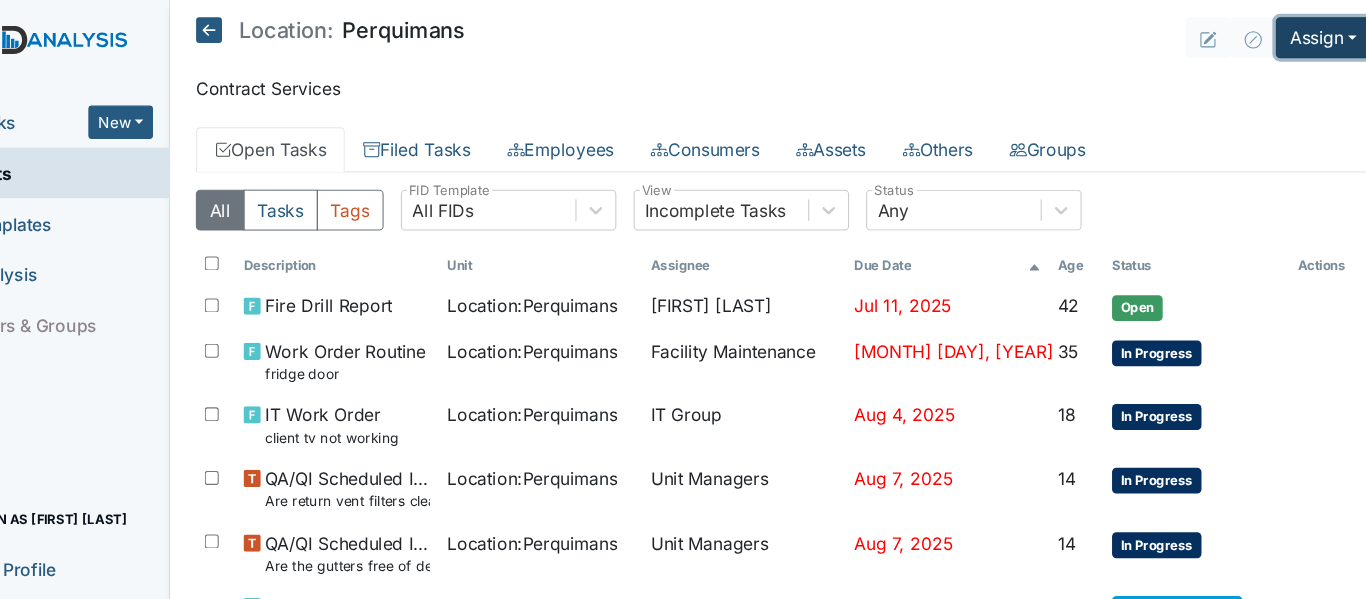 click on "Assign" at bounding box center (1298, 35) 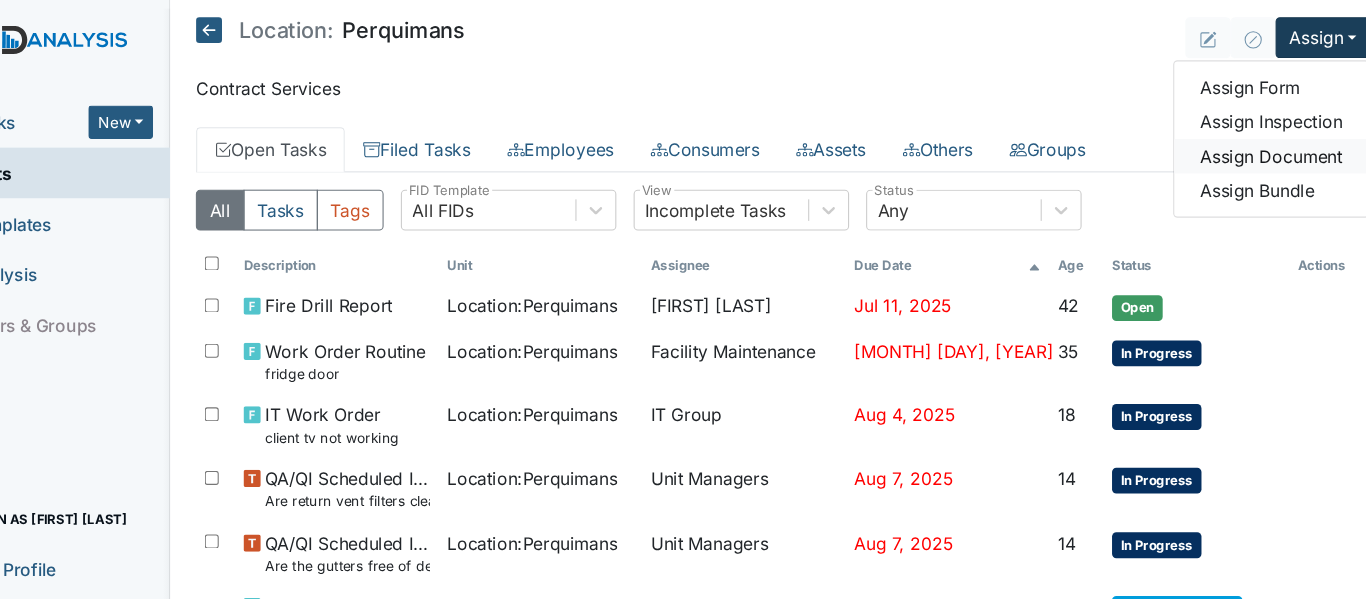 click on "Assign Document" at bounding box center (1250, 145) 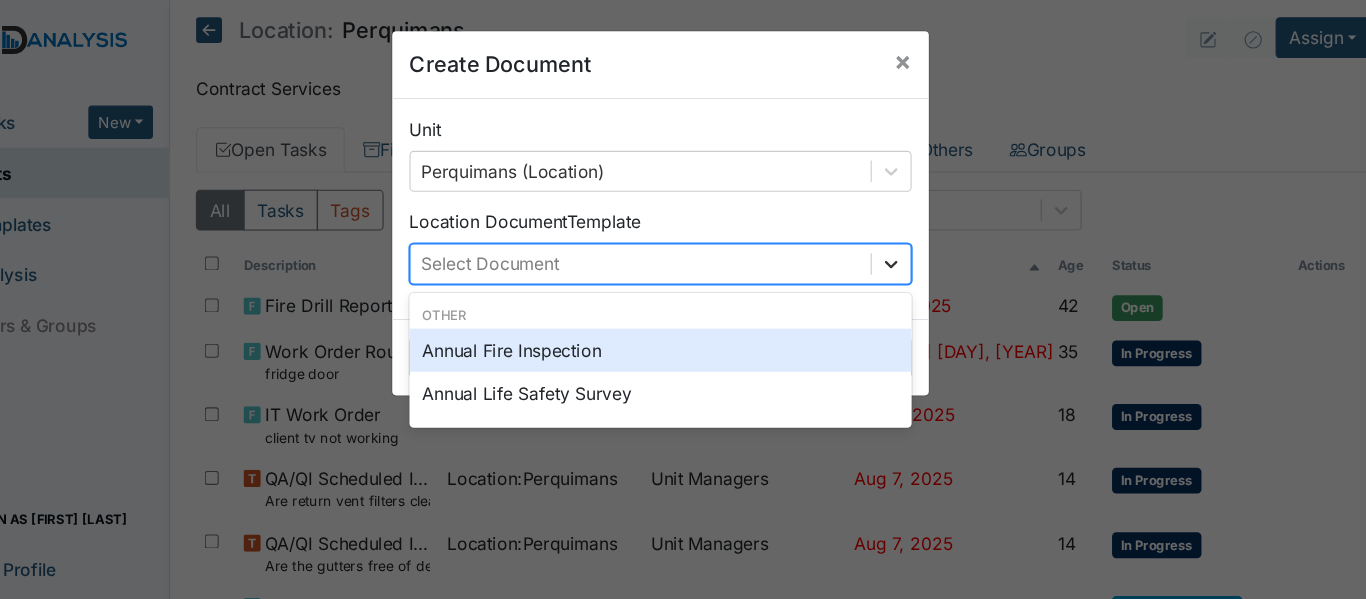 click 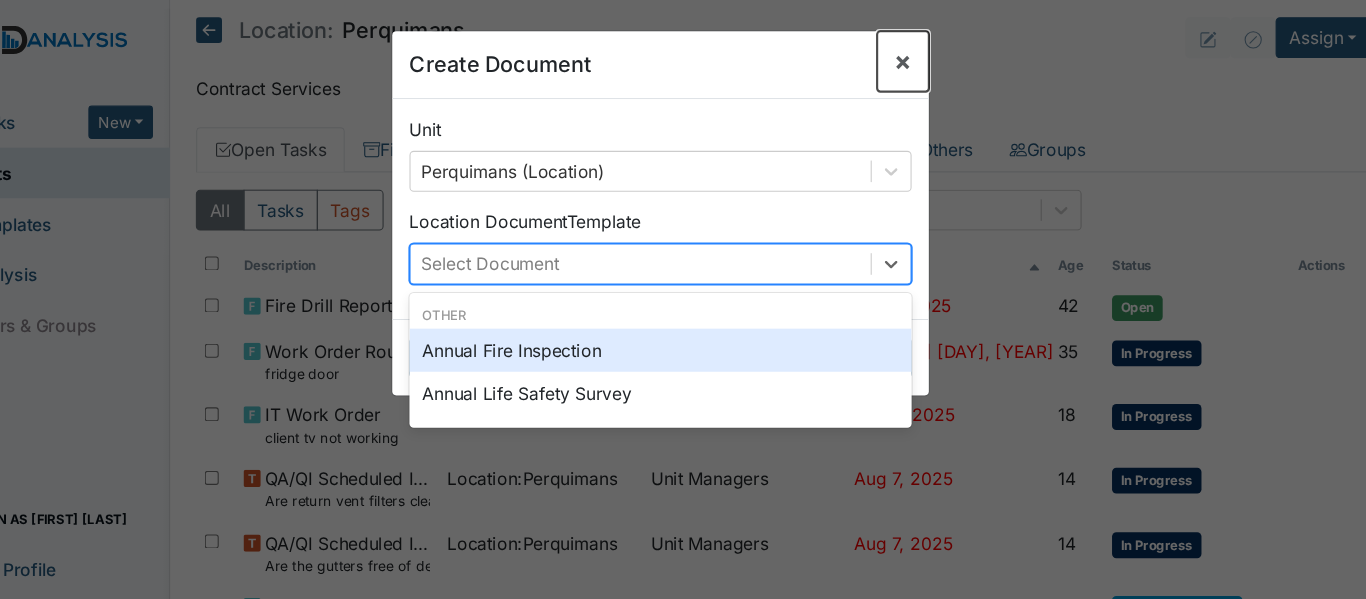 click on "×" at bounding box center [908, 56] 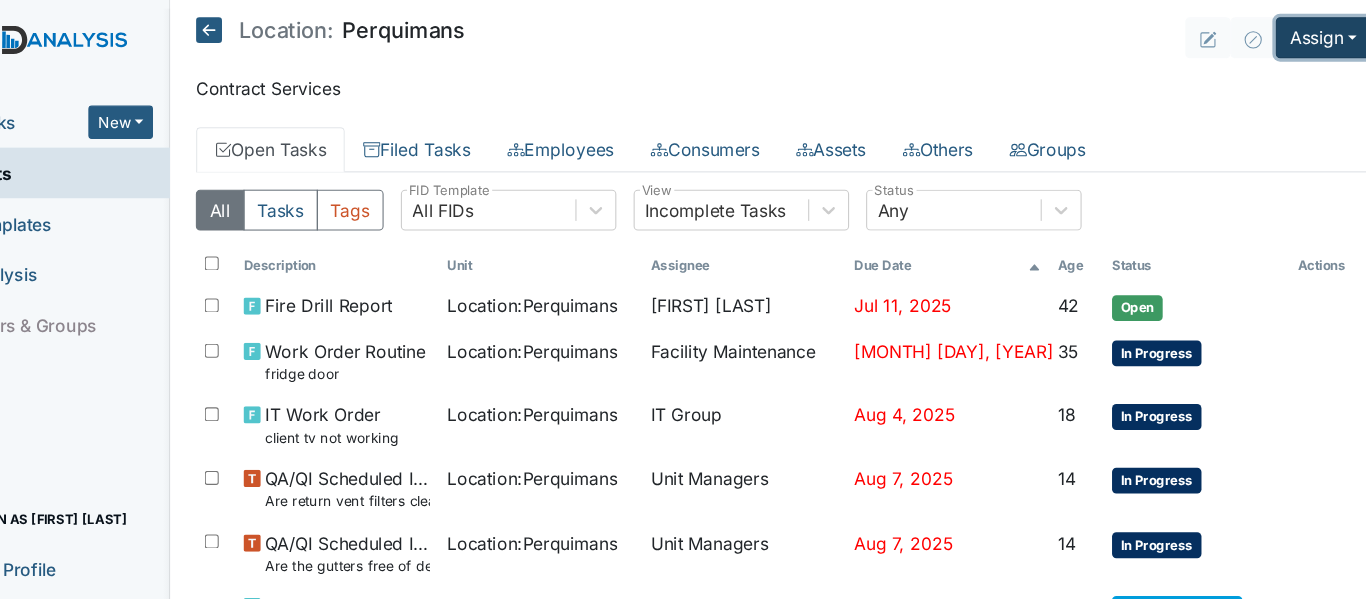 click on "Assign" at bounding box center [1298, 35] 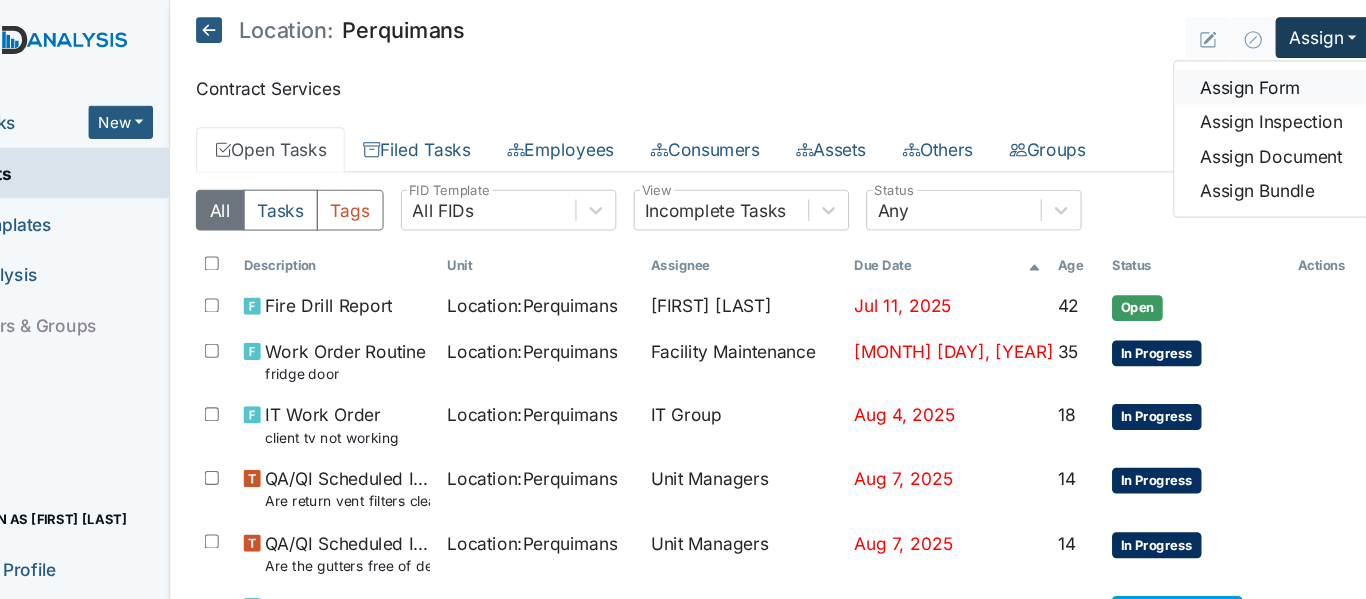 click on "Assign Form" at bounding box center [1250, 81] 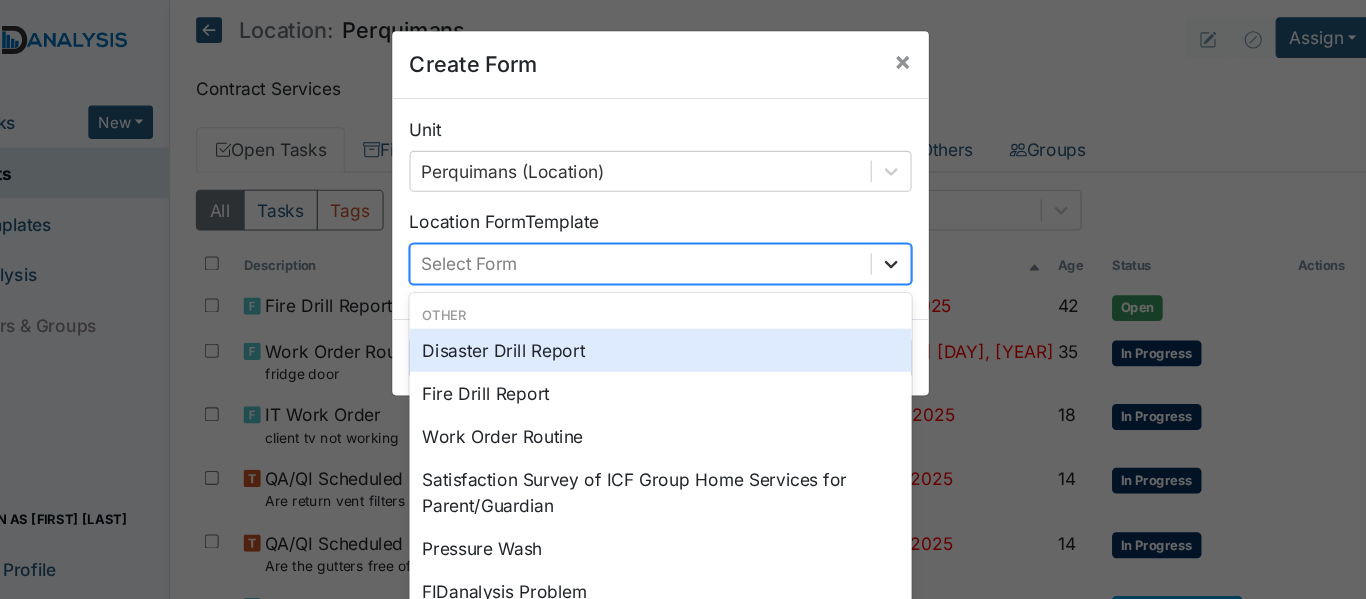 click 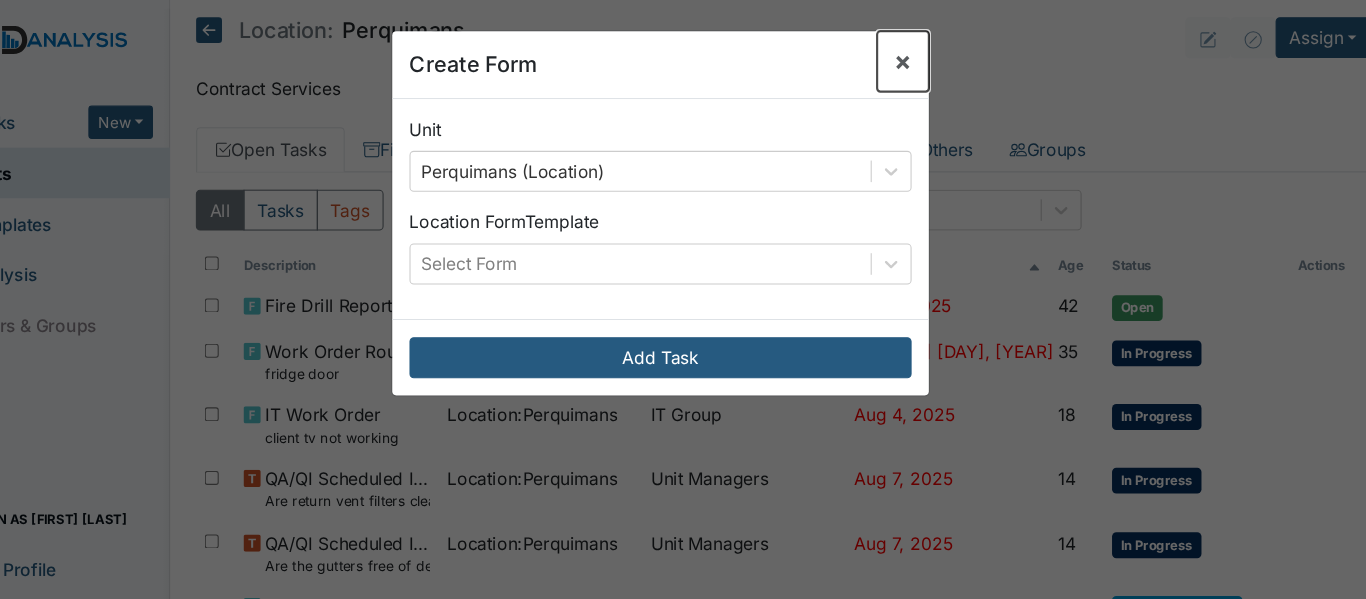 click on "×" at bounding box center [908, 57] 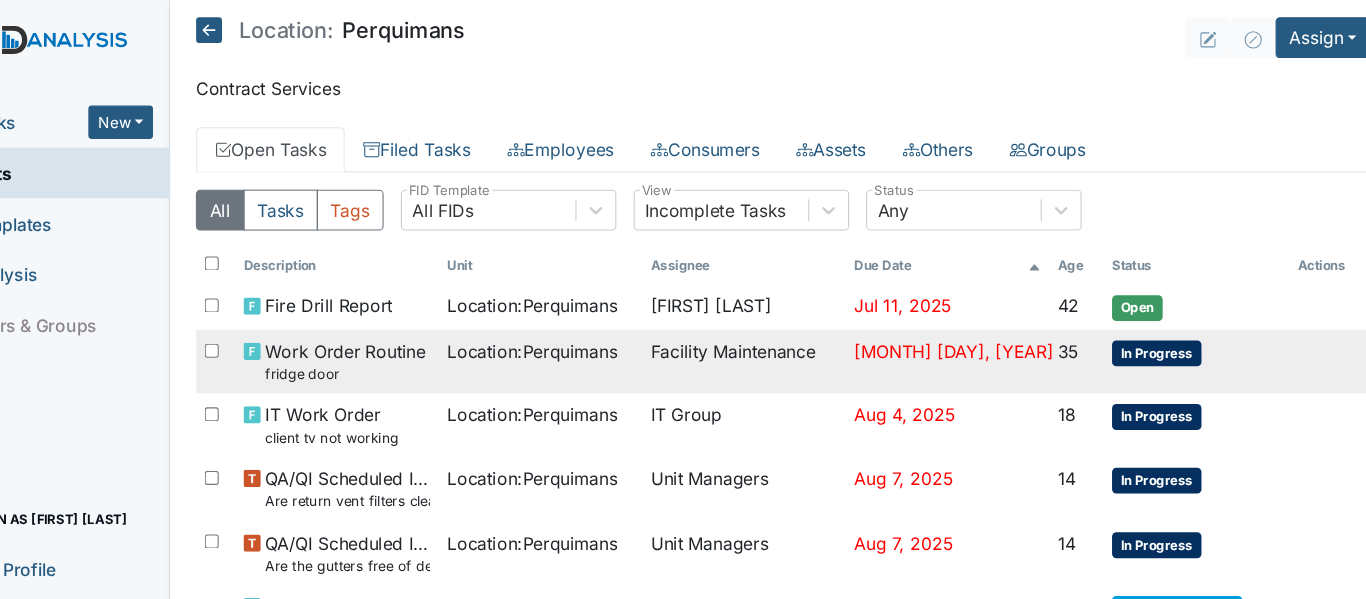 click on "Work Order Routine fridge door" at bounding box center (390, 335) 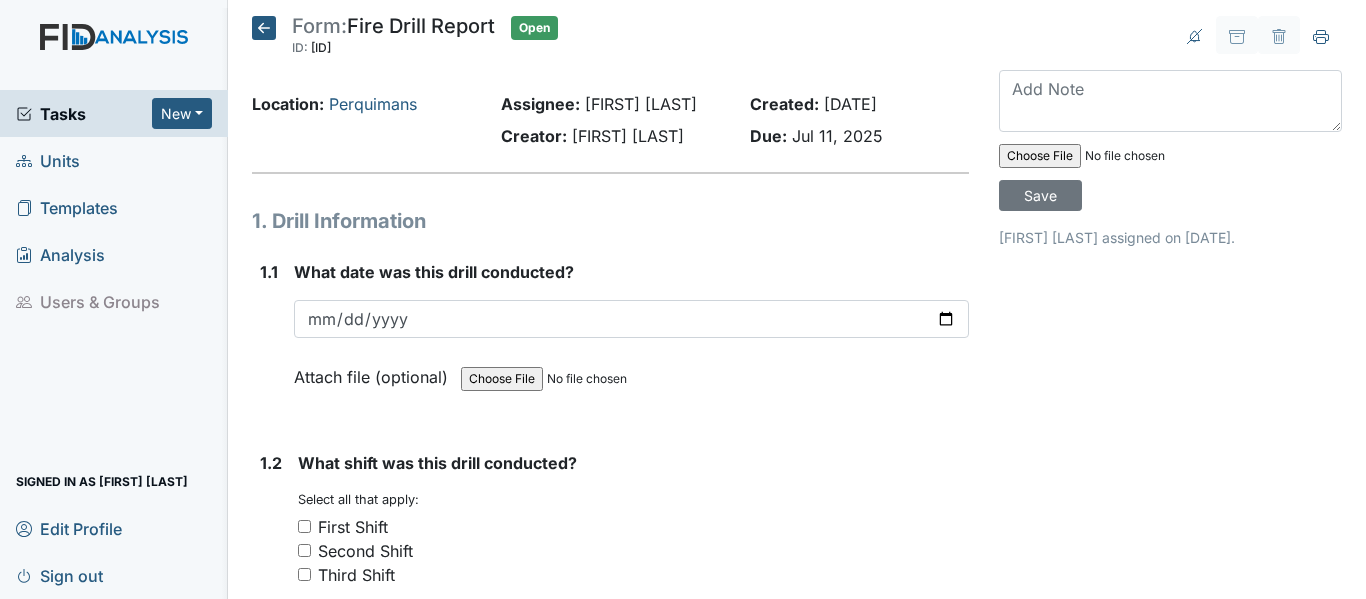 scroll, scrollTop: 0, scrollLeft: 0, axis: both 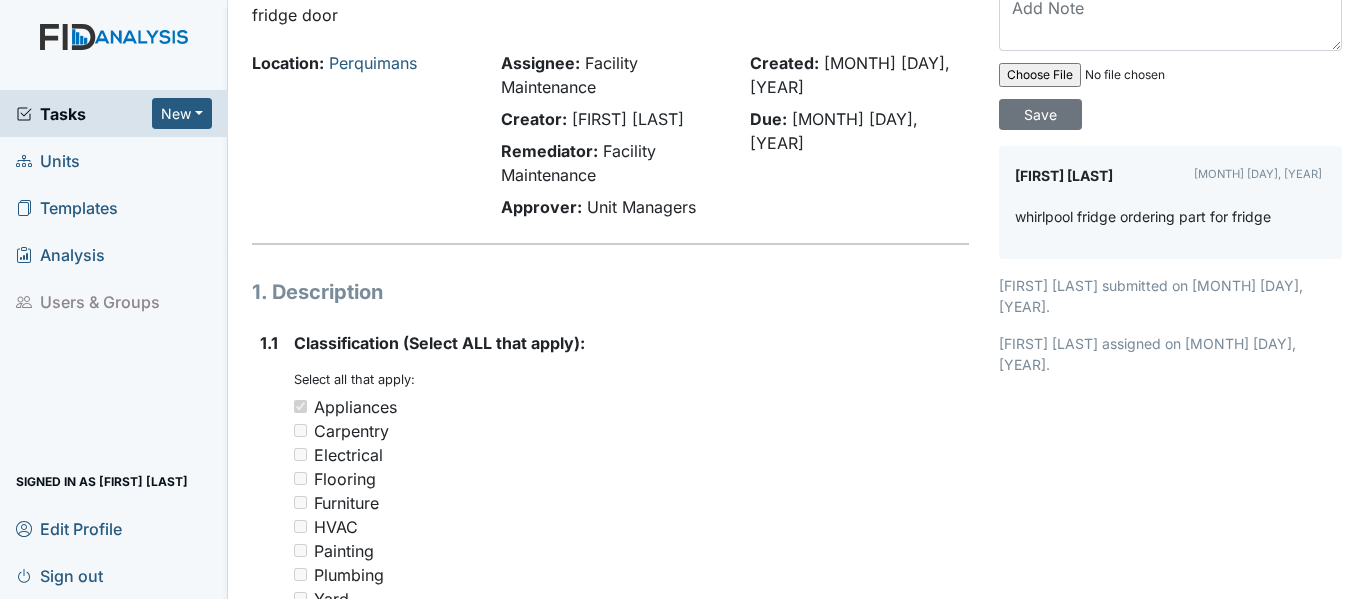 click on "Signed in as [FIRST] [LAST]" at bounding box center (114, 481) 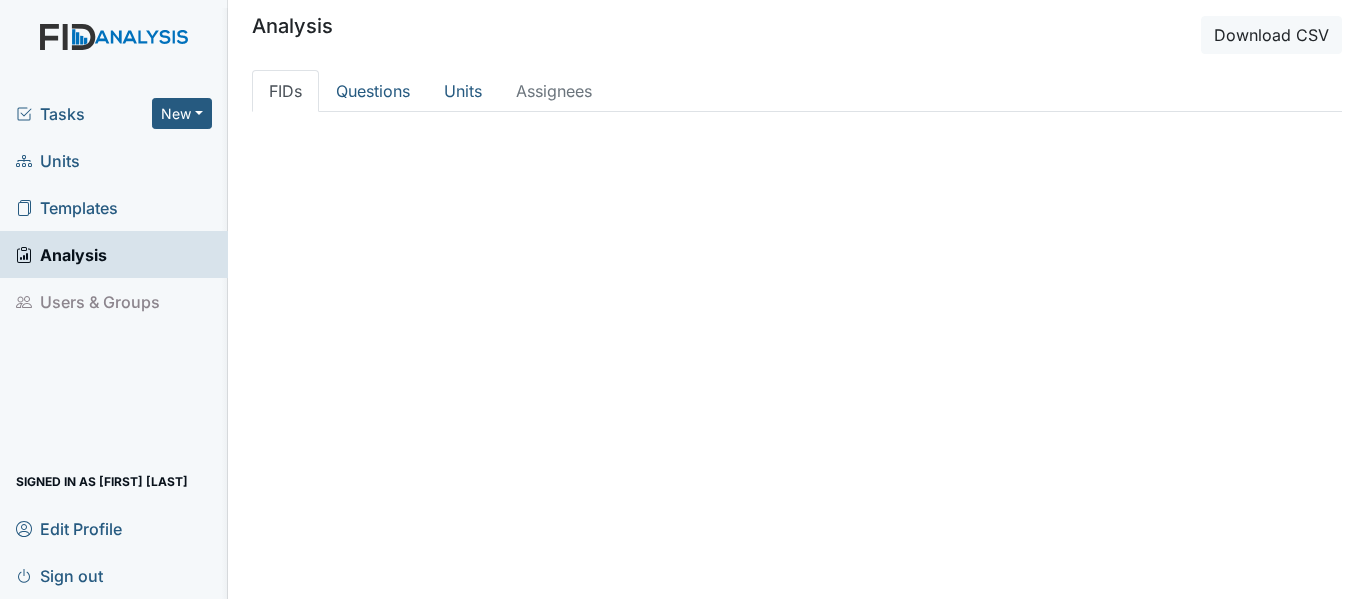 scroll, scrollTop: 0, scrollLeft: 0, axis: both 